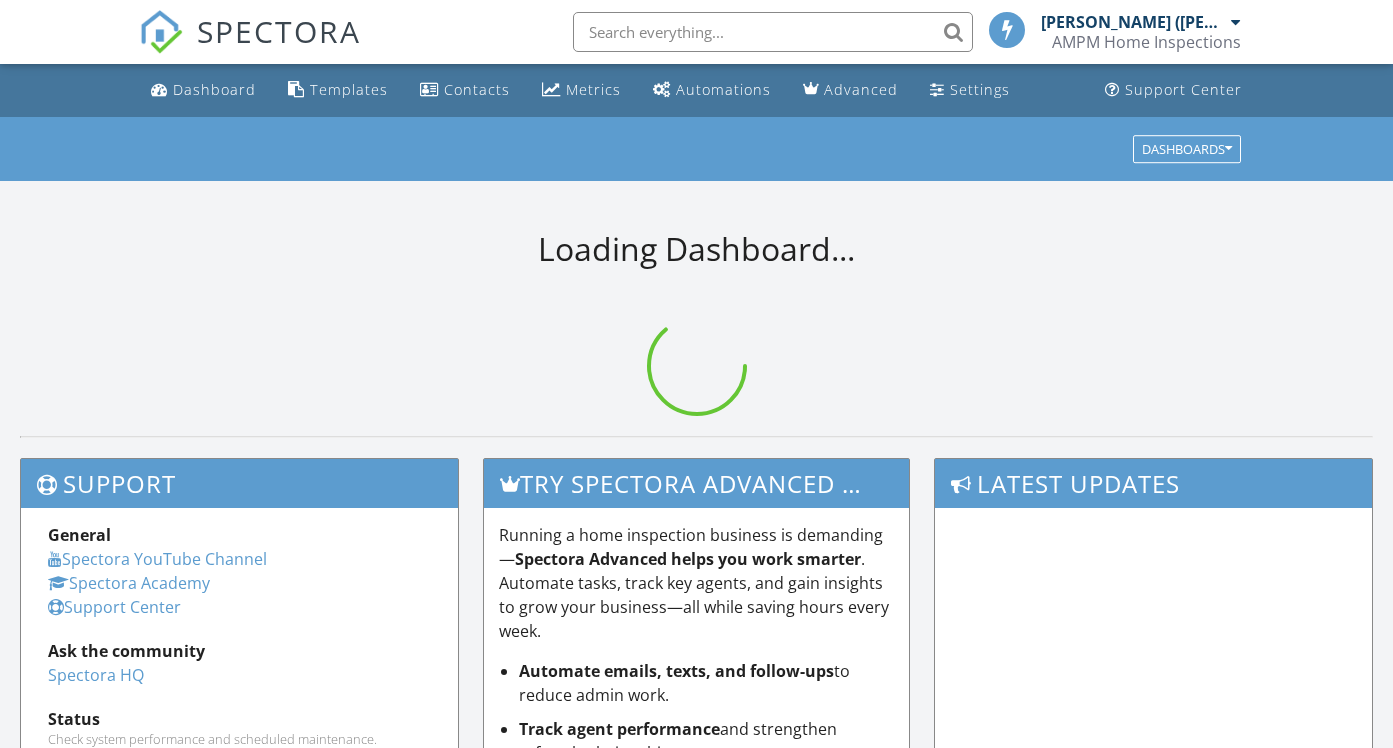 scroll, scrollTop: 0, scrollLeft: 0, axis: both 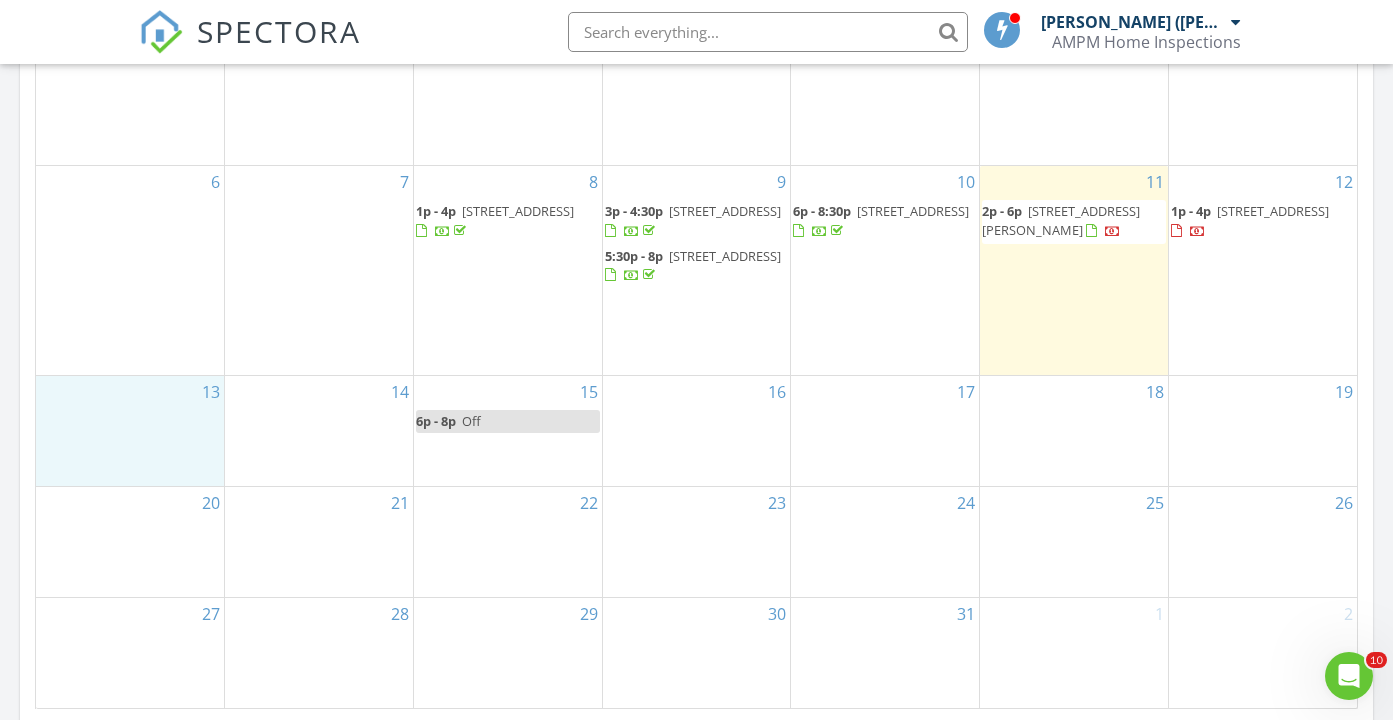 click on "13" at bounding box center (130, 431) 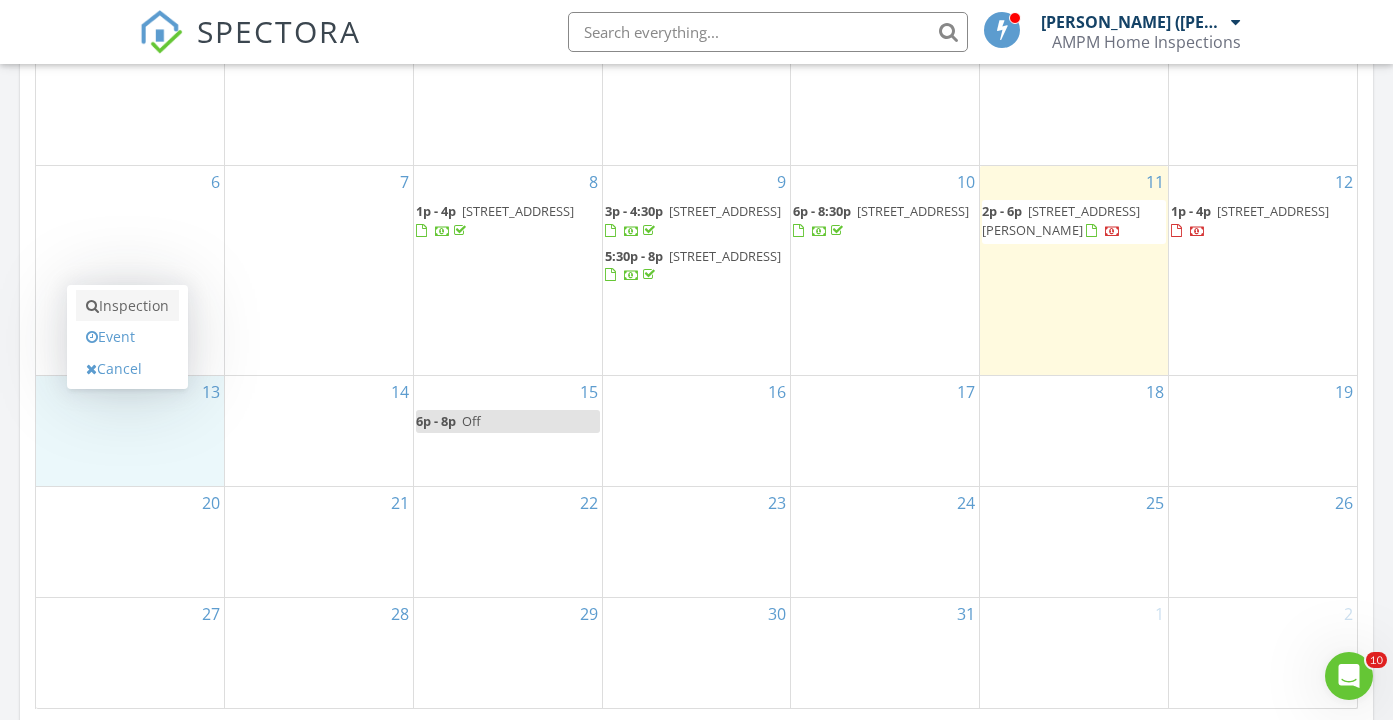 click on "Inspection" at bounding box center (127, 306) 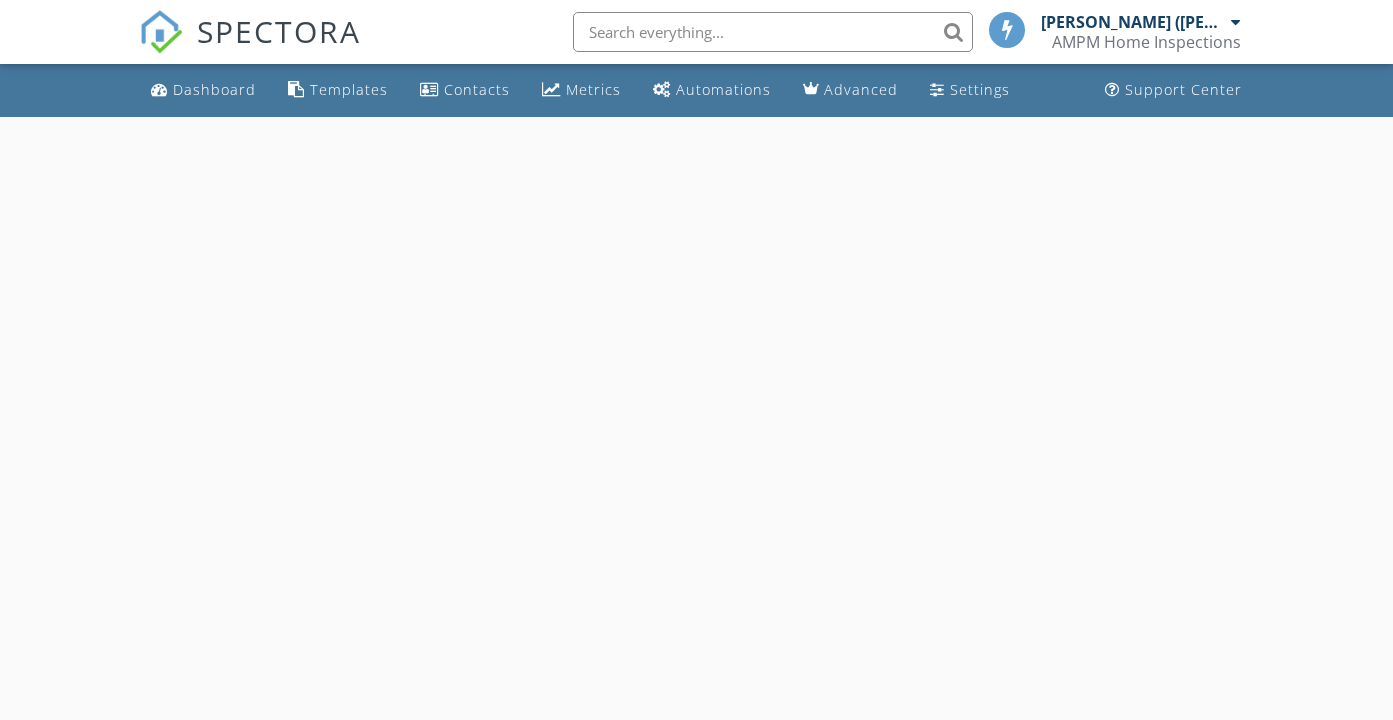 scroll, scrollTop: 0, scrollLeft: 0, axis: both 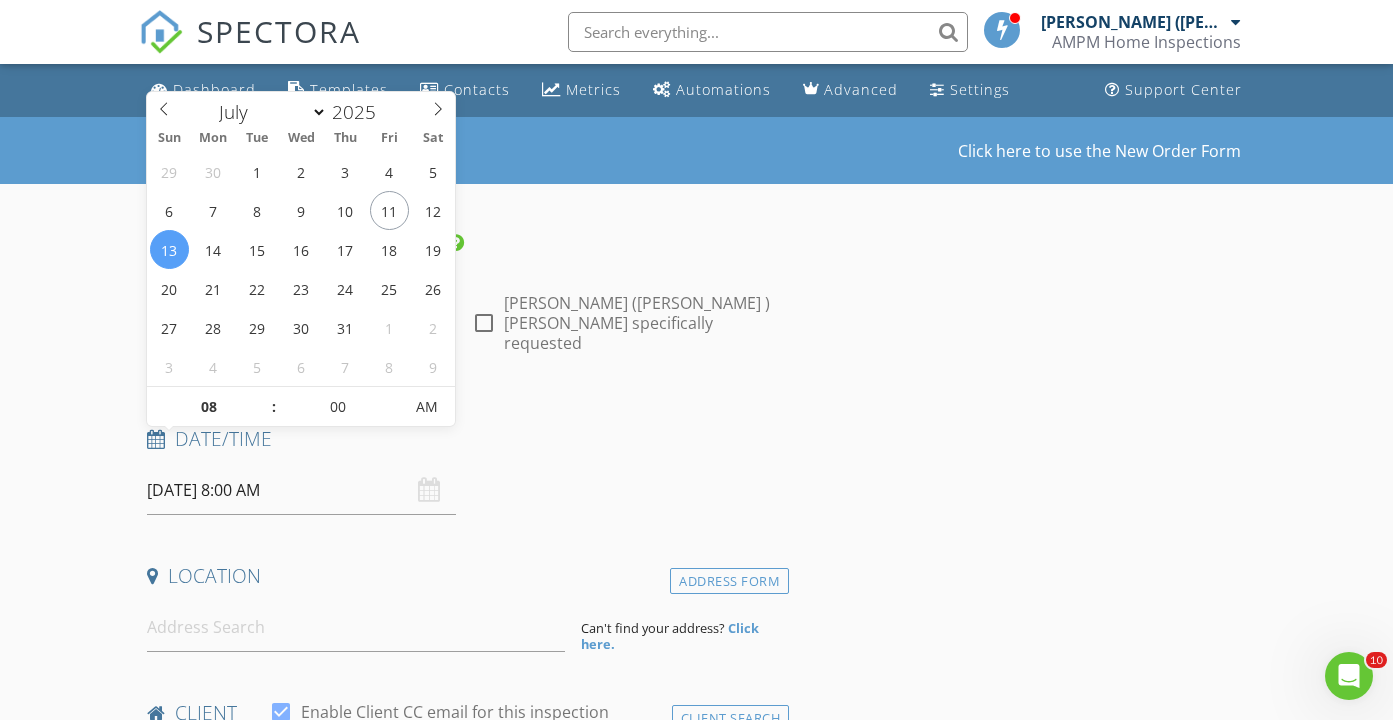 click on "07/13/2025 8:00 AM" at bounding box center (301, 490) 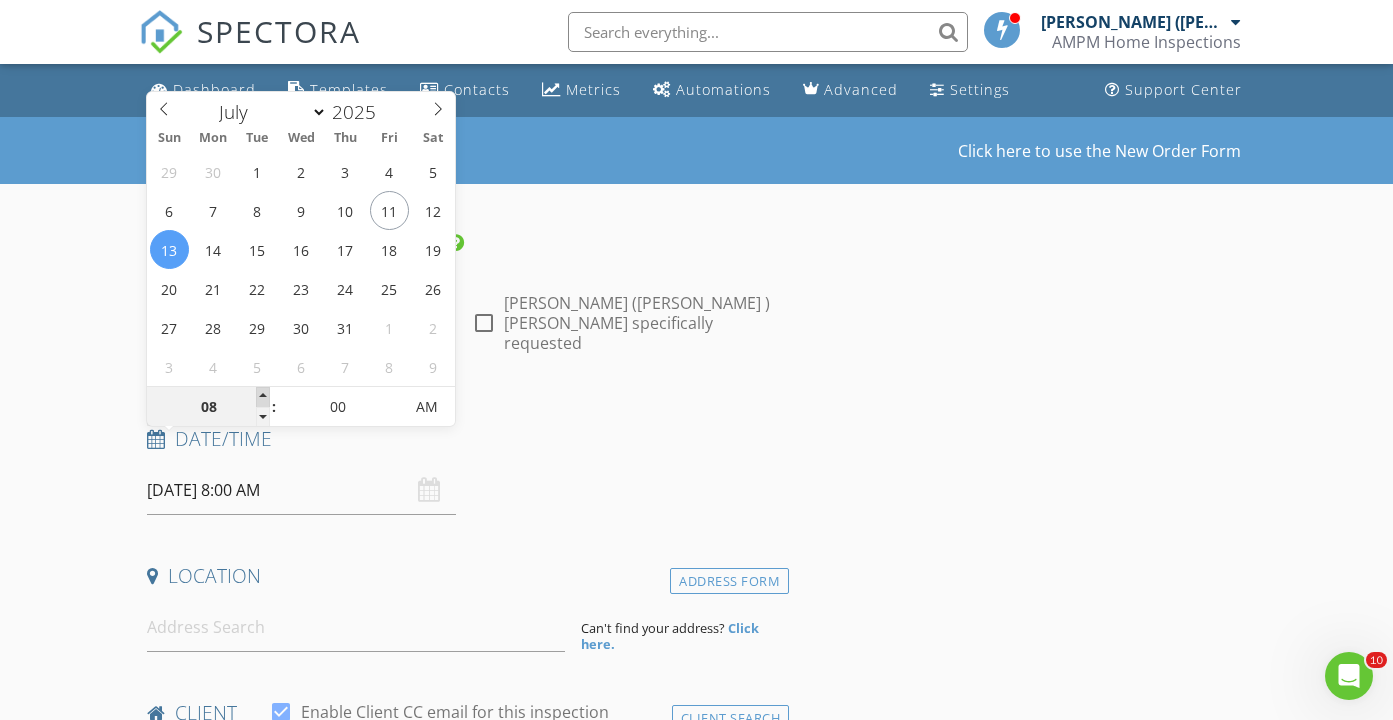 type on "09" 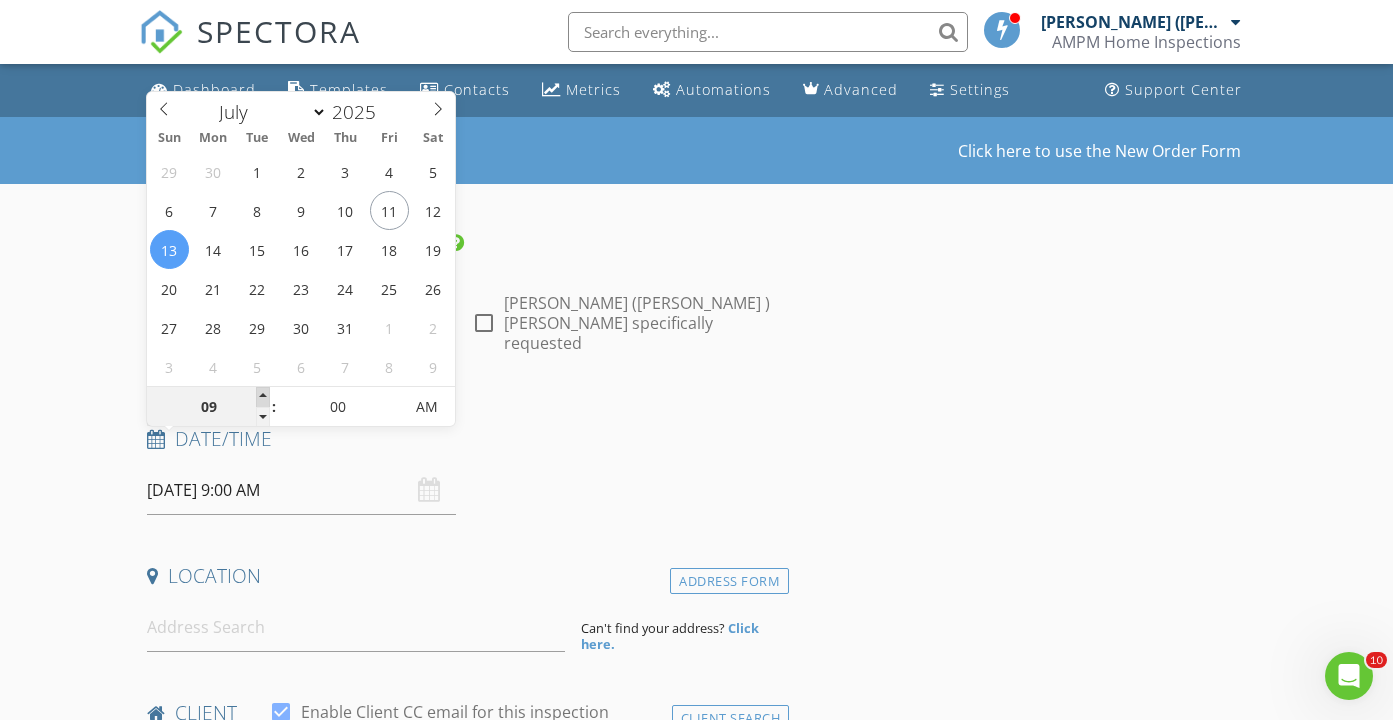 click at bounding box center (263, 397) 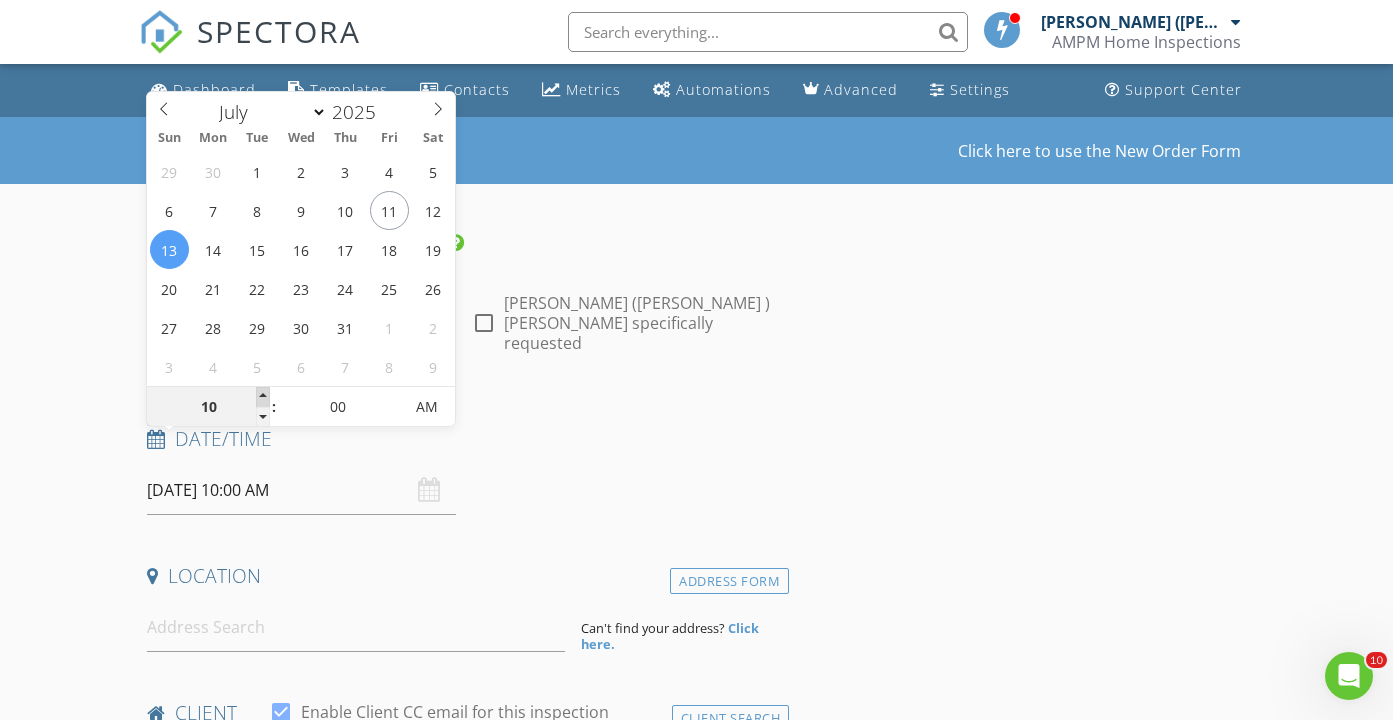 click at bounding box center (263, 397) 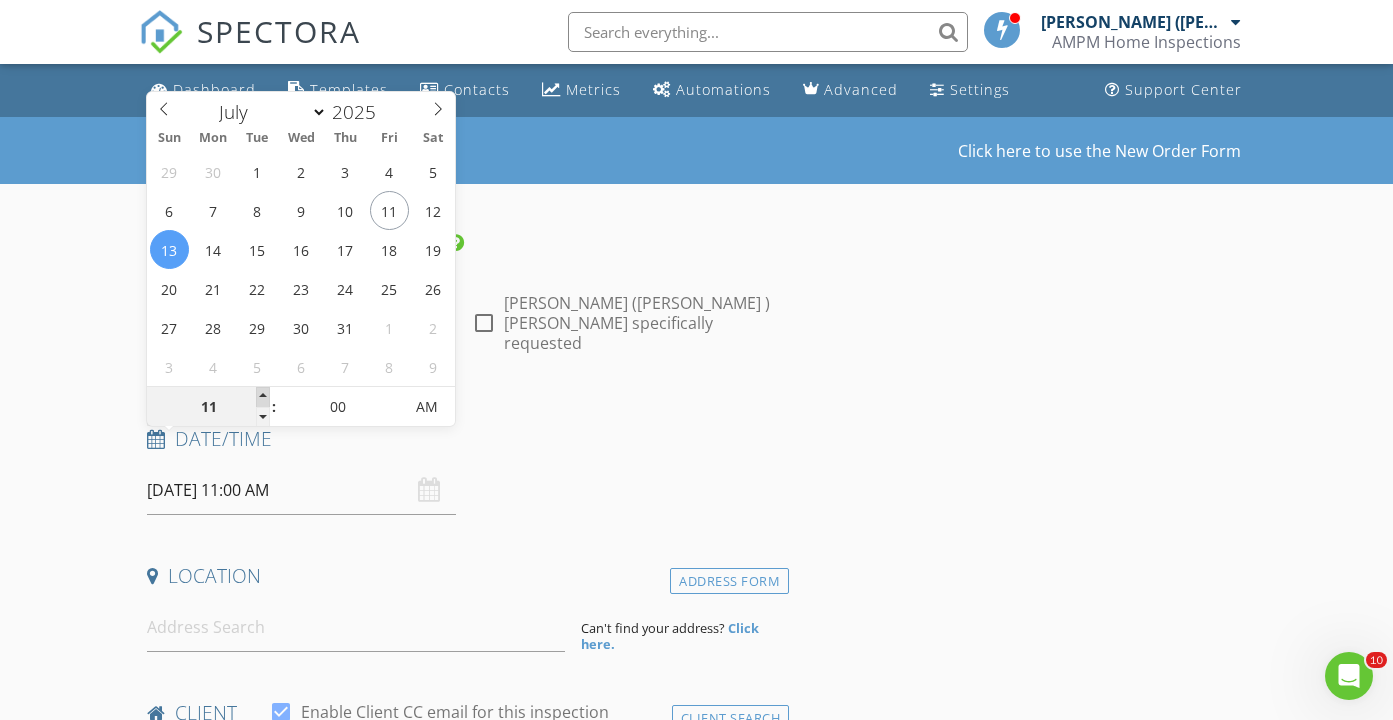 click at bounding box center [263, 397] 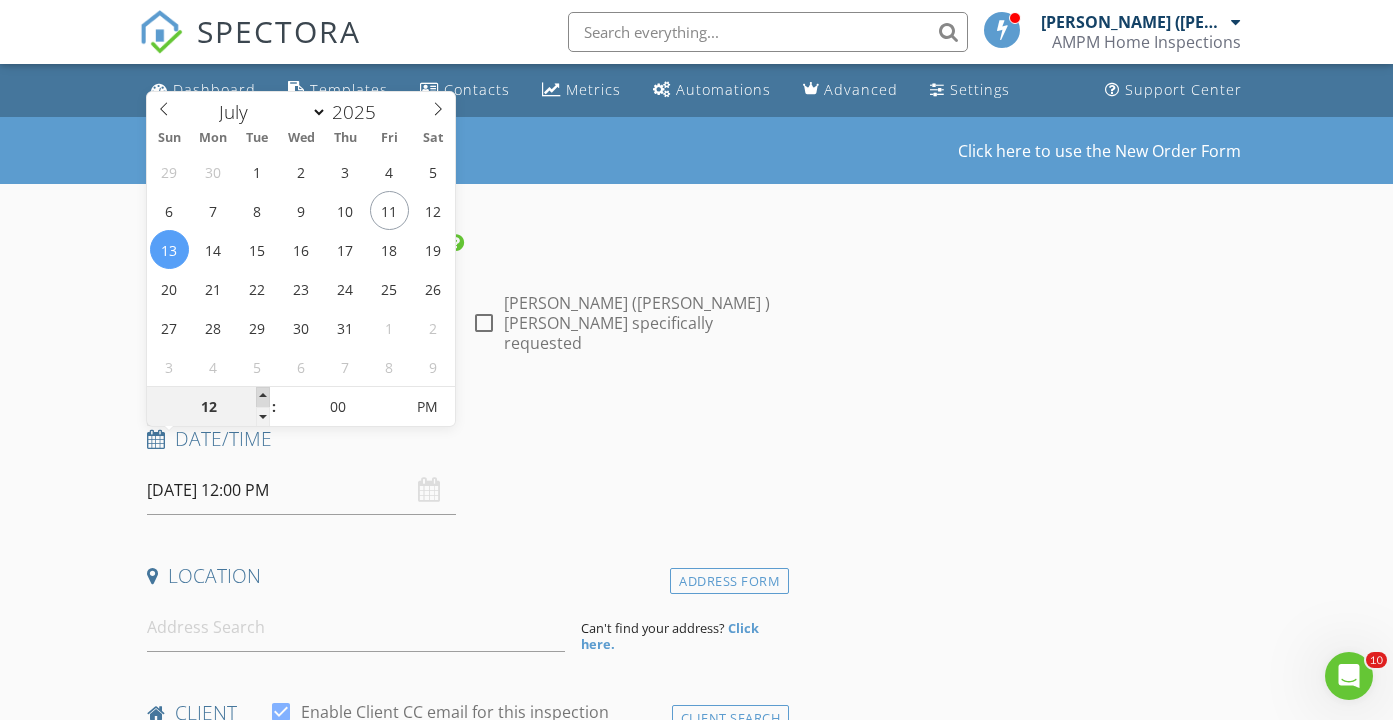 click at bounding box center [263, 397] 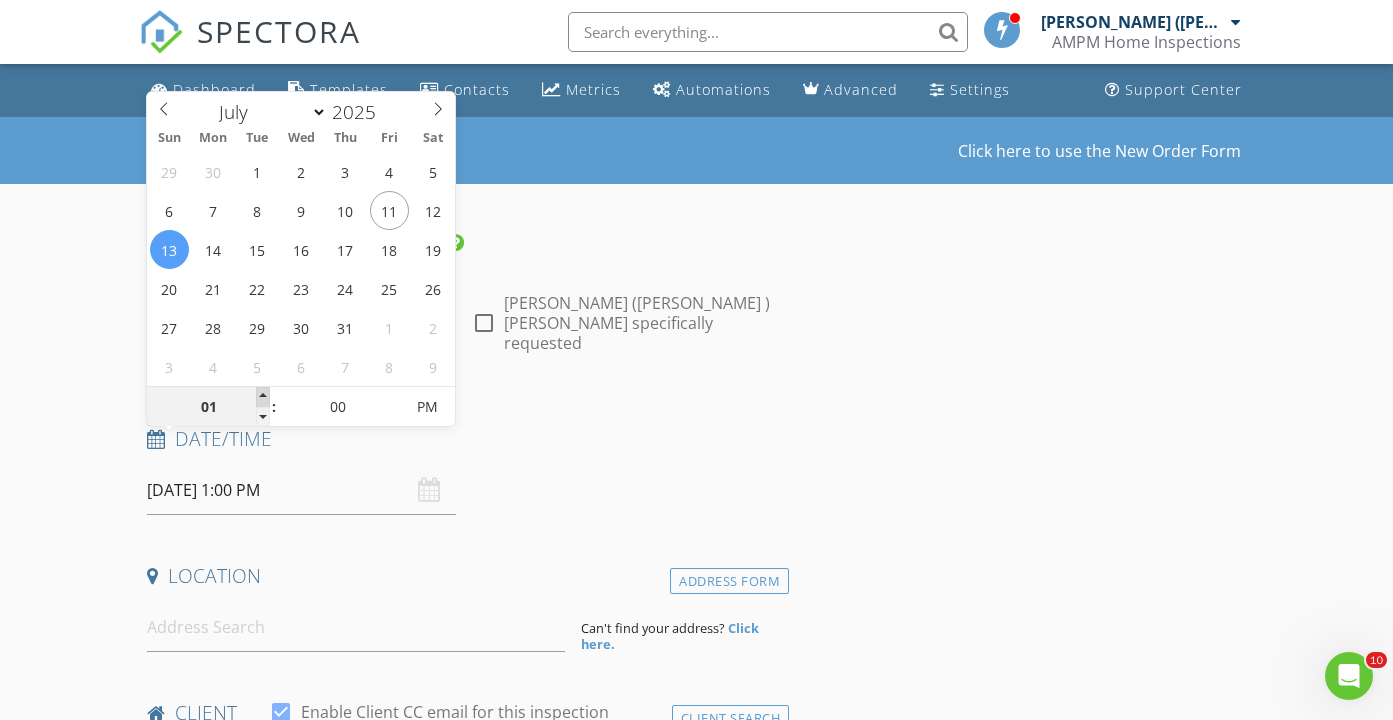 click at bounding box center (263, 397) 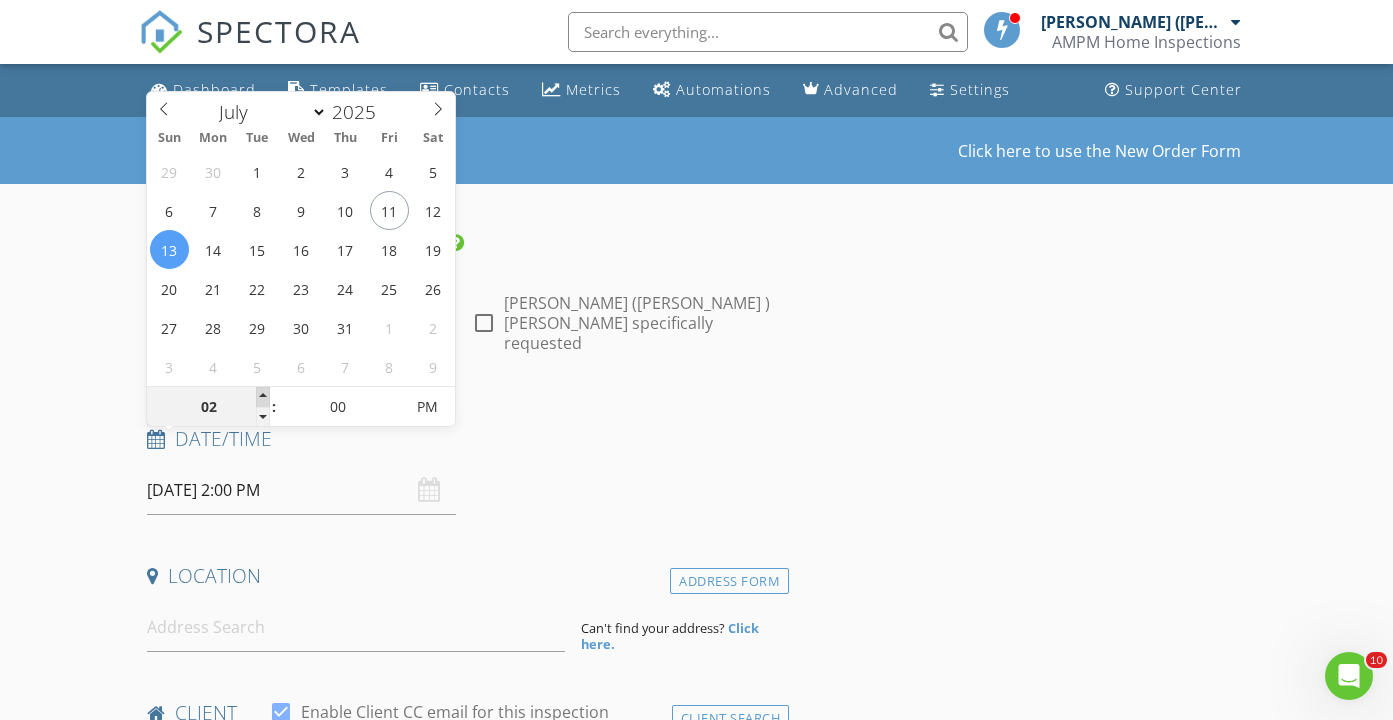 click at bounding box center (263, 397) 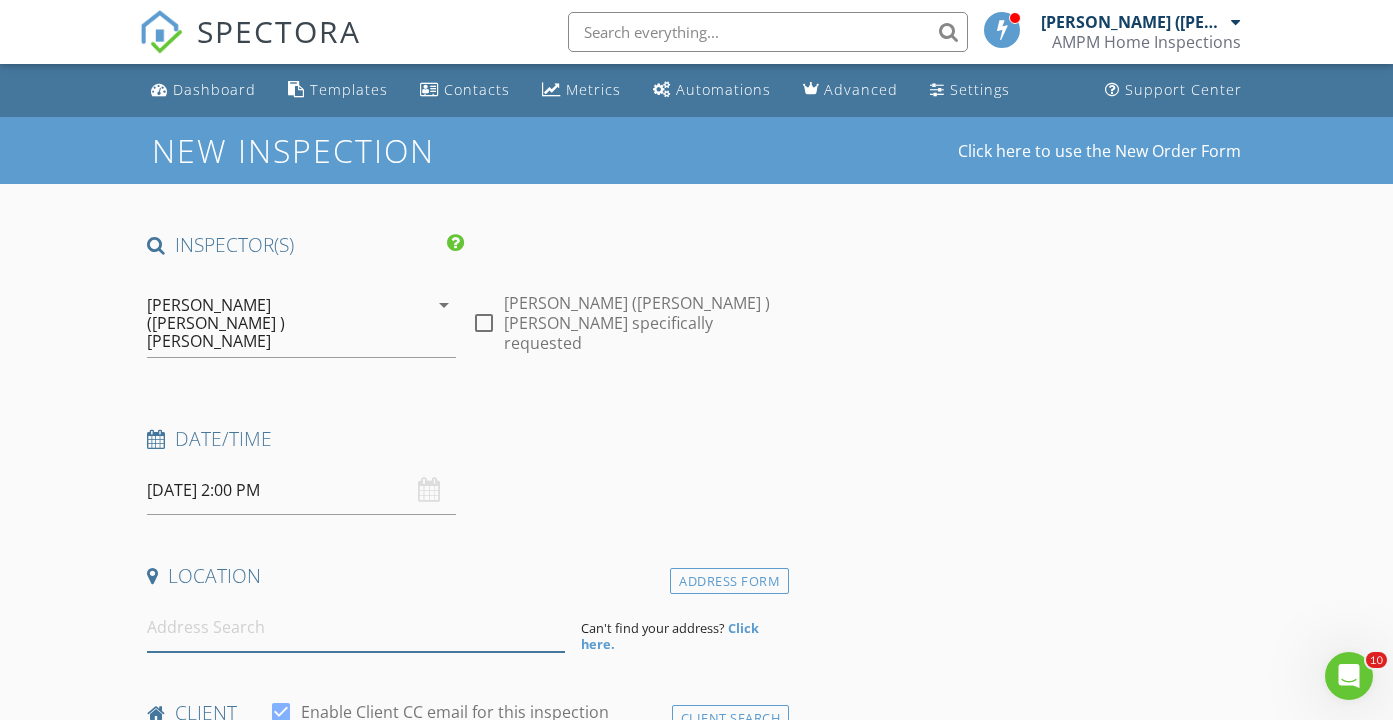 click at bounding box center (355, 627) 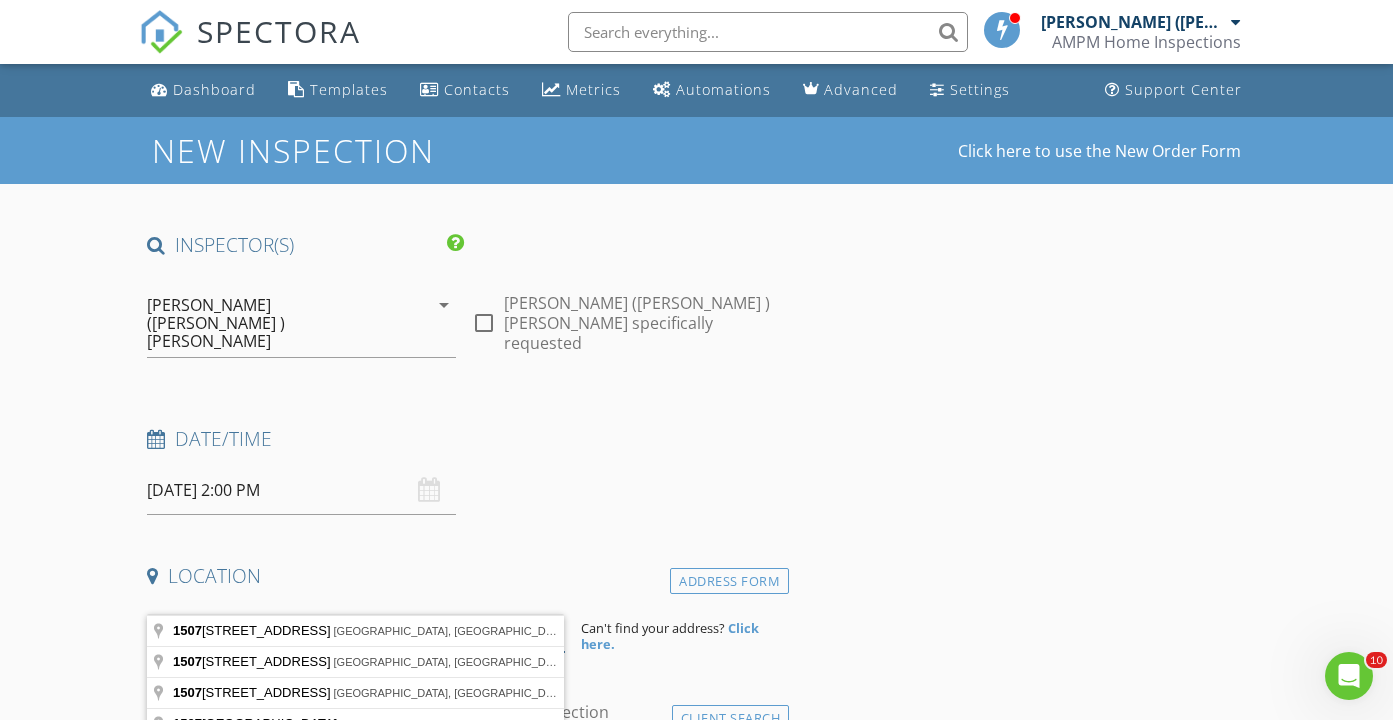 type on "15070" 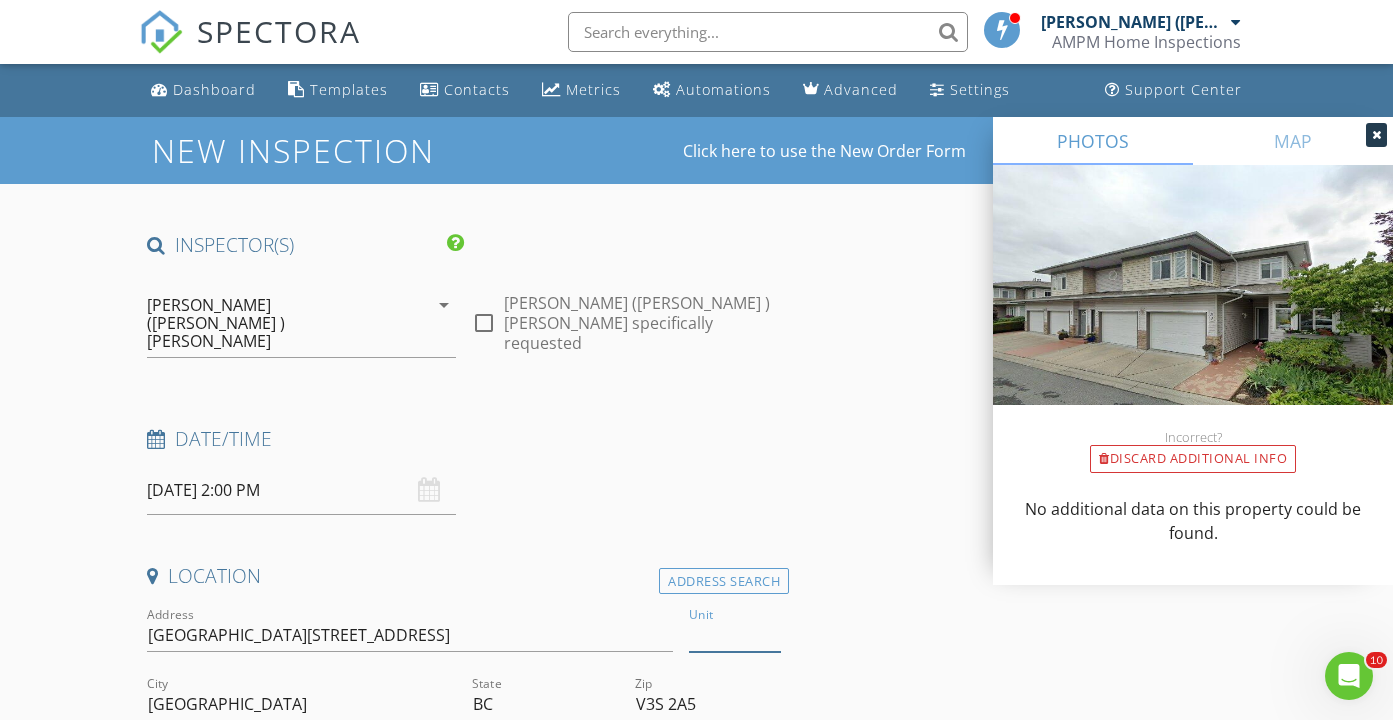 click on "Unit" at bounding box center (735, 635) 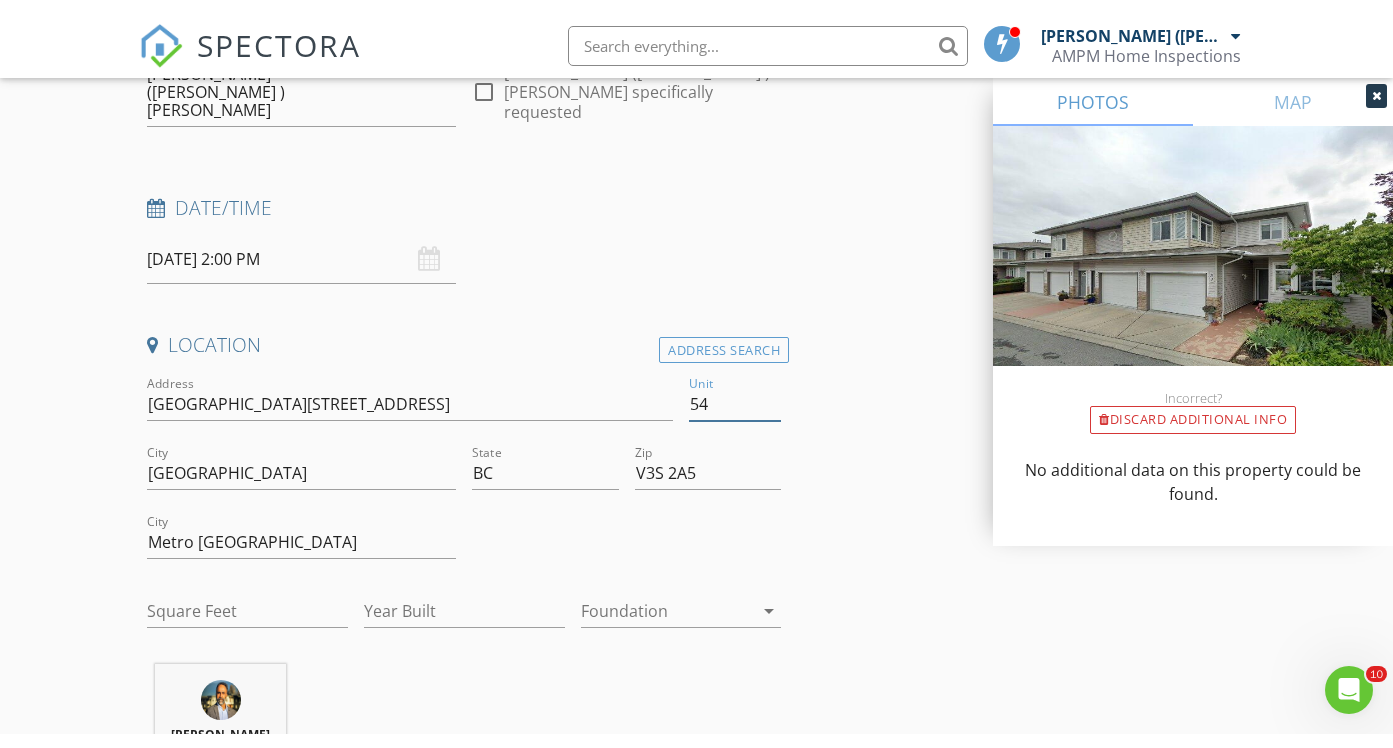 scroll, scrollTop: 252, scrollLeft: 0, axis: vertical 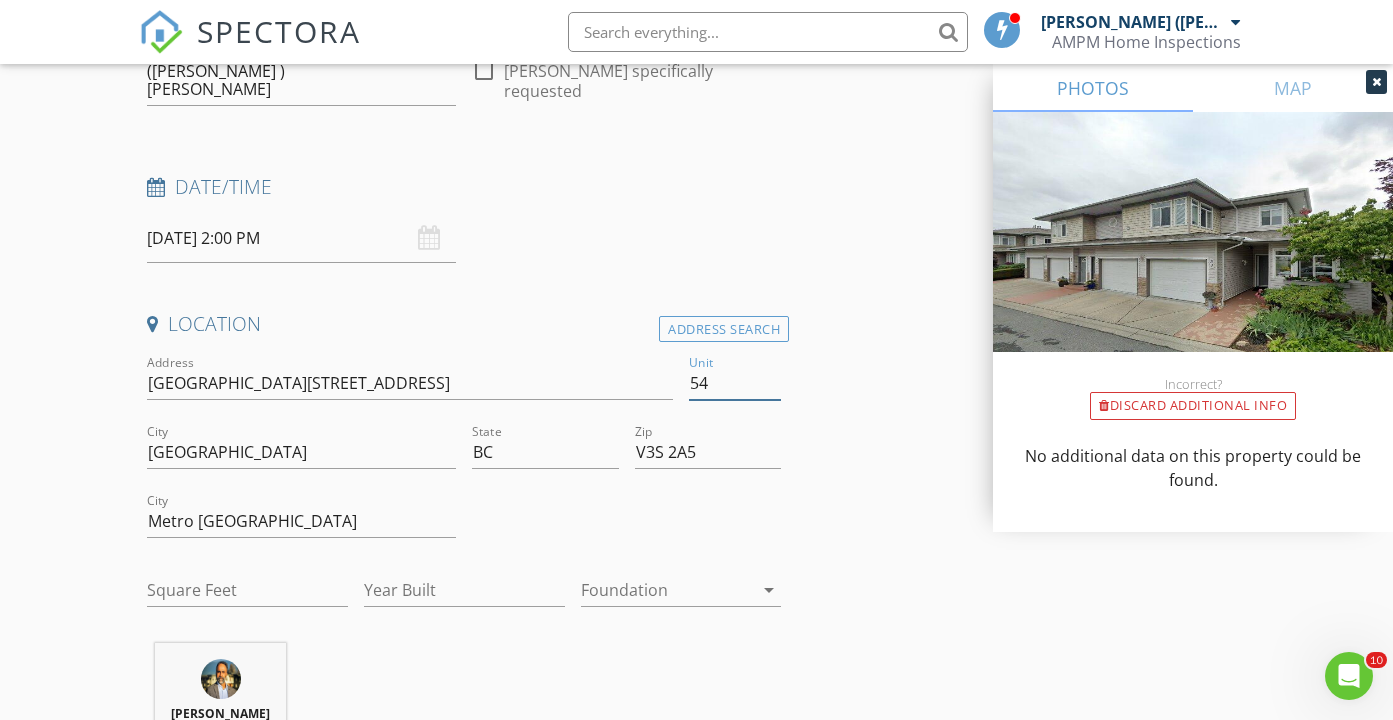 type on "54" 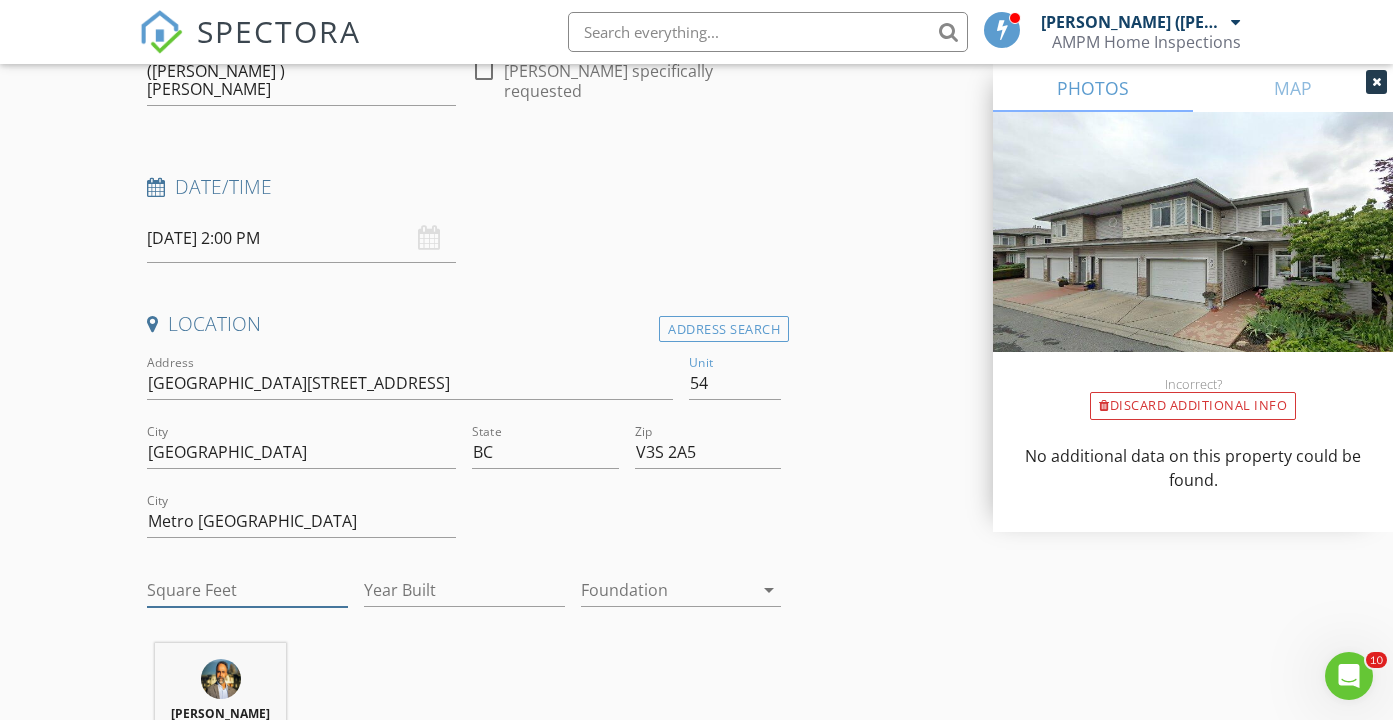 click on "Square Feet" at bounding box center (247, 590) 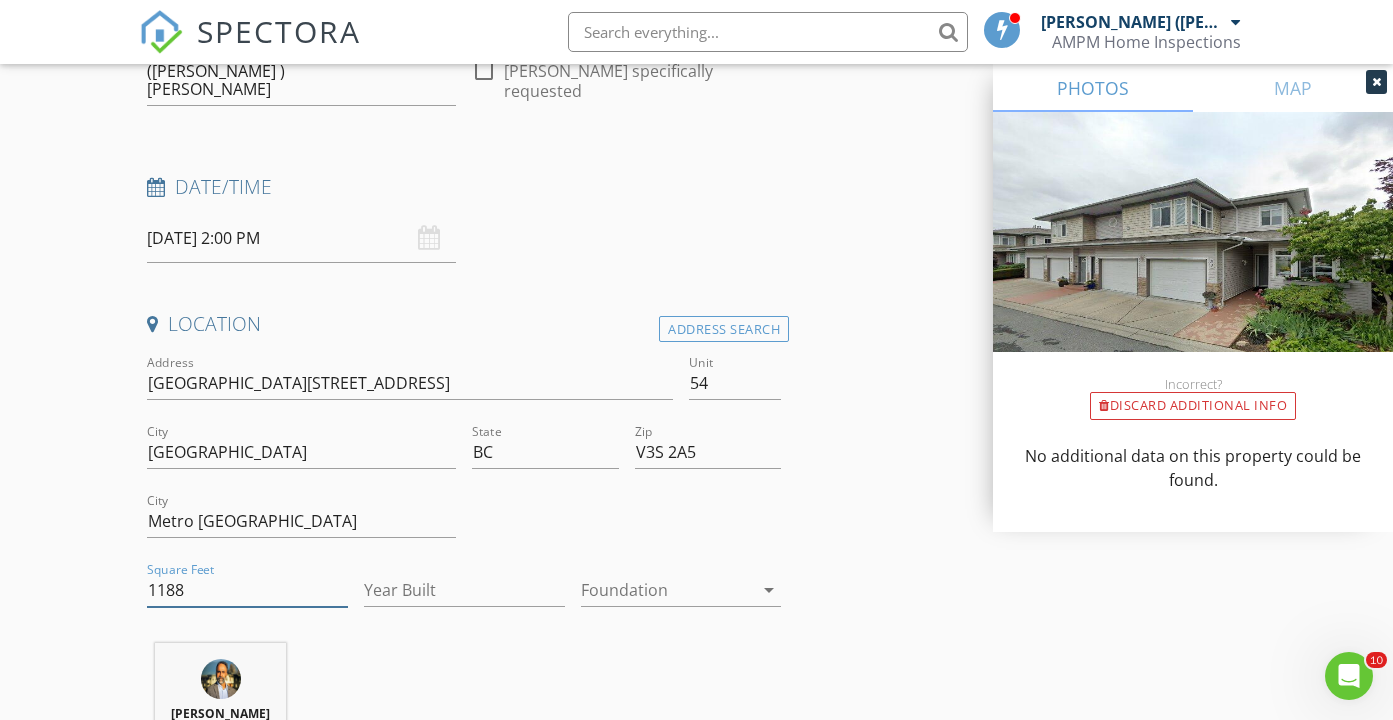 type on "1188" 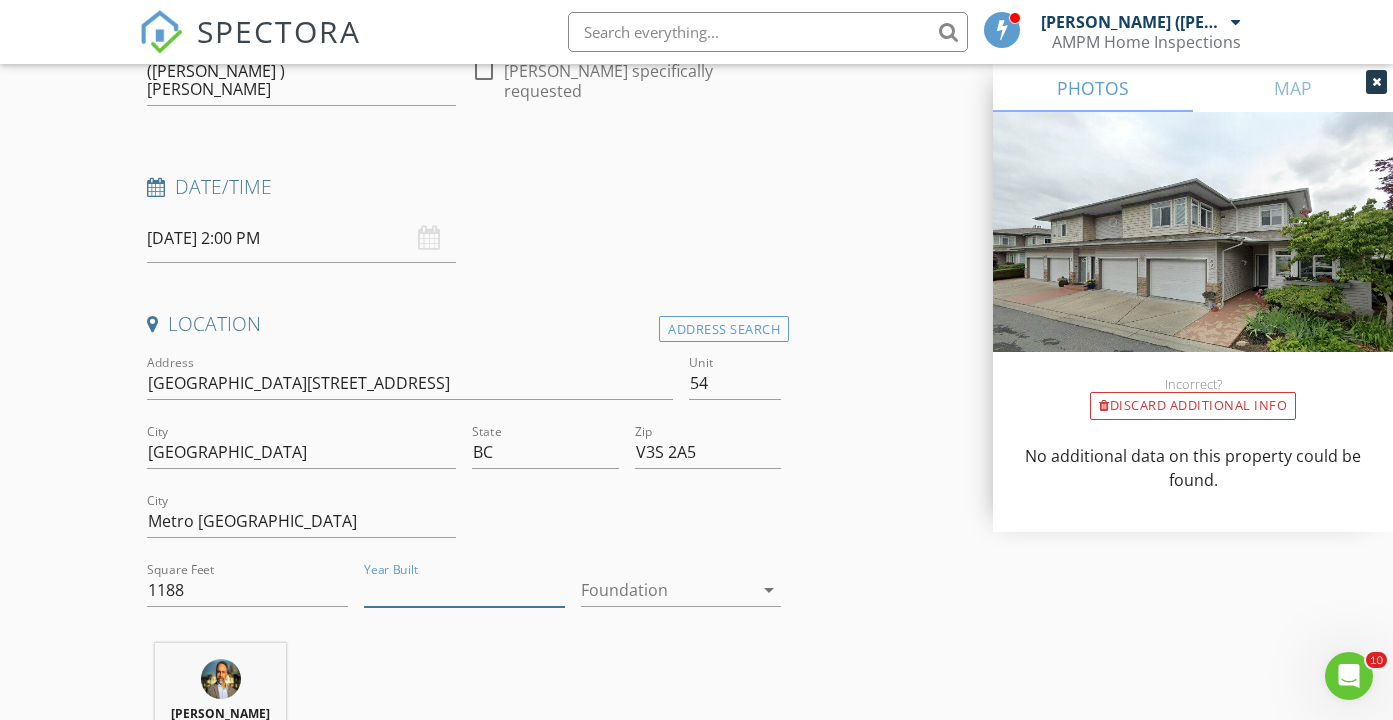 click on "Year Built" at bounding box center (464, 590) 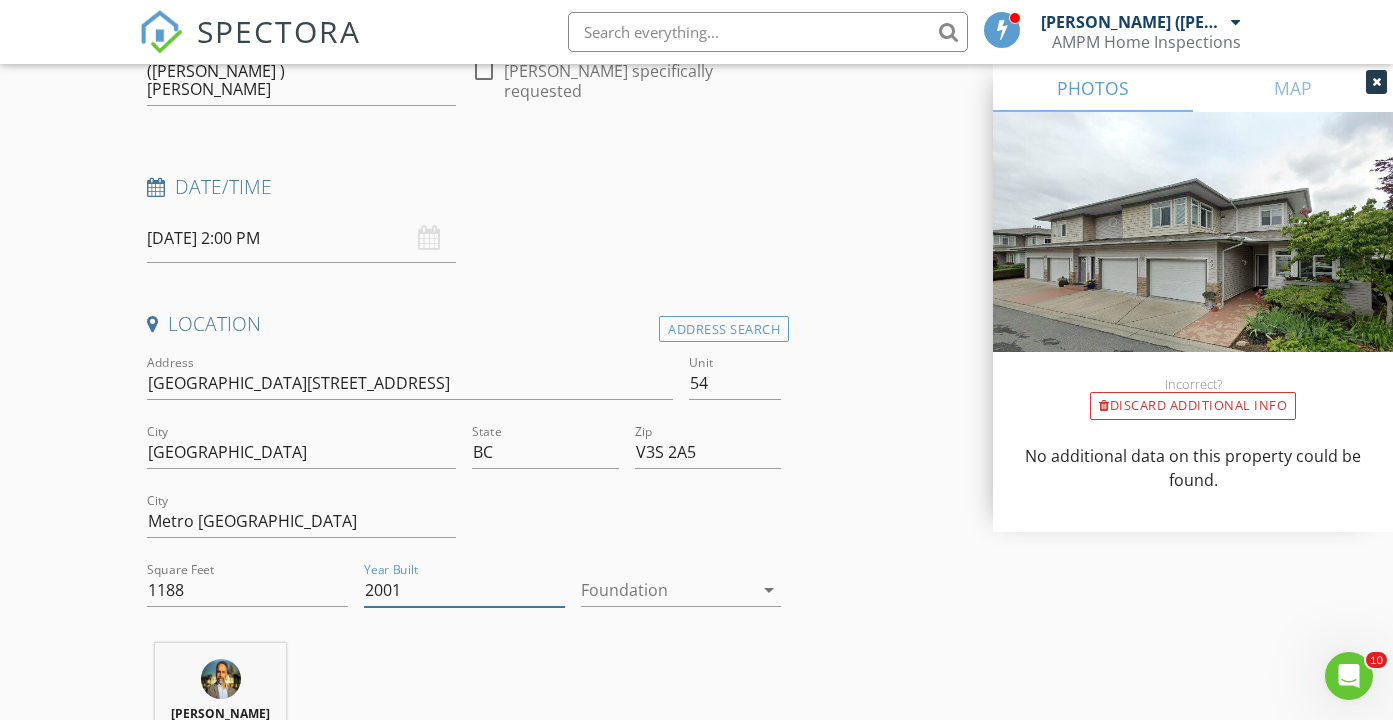type on "2001" 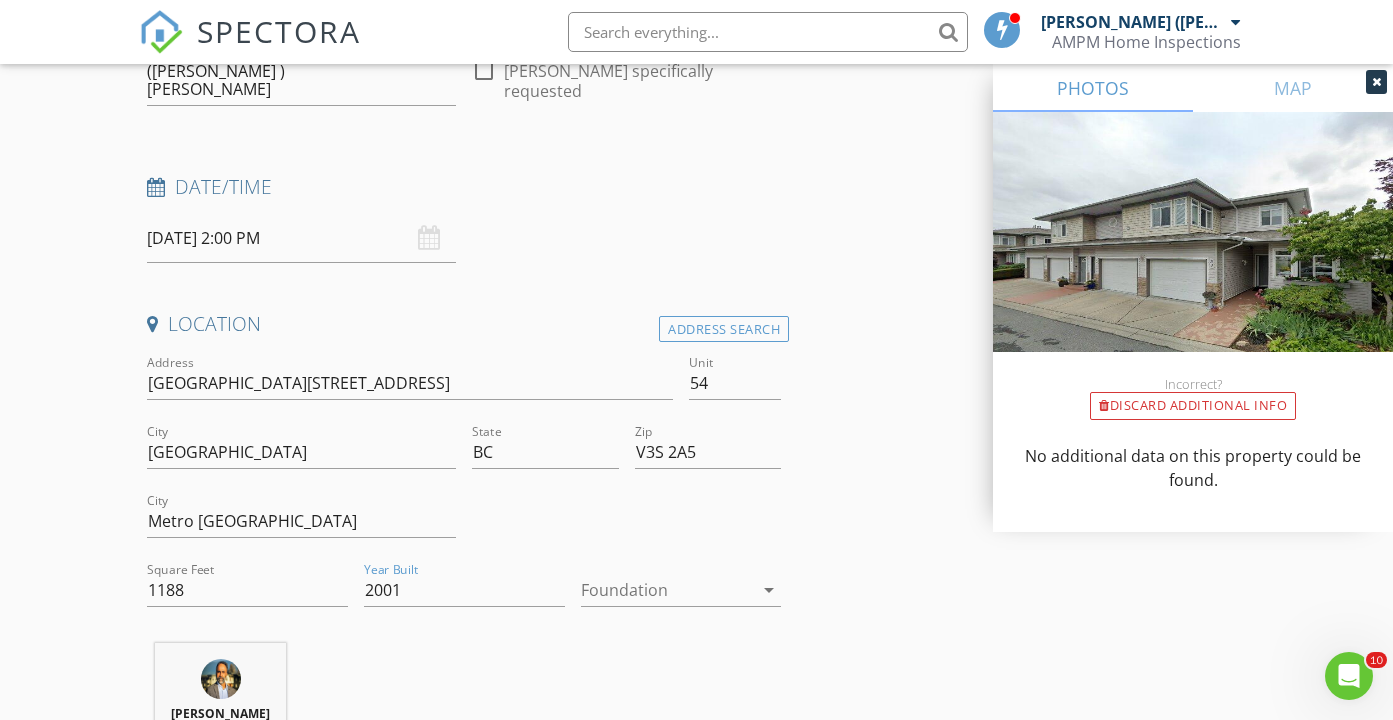 click at bounding box center (667, 590) 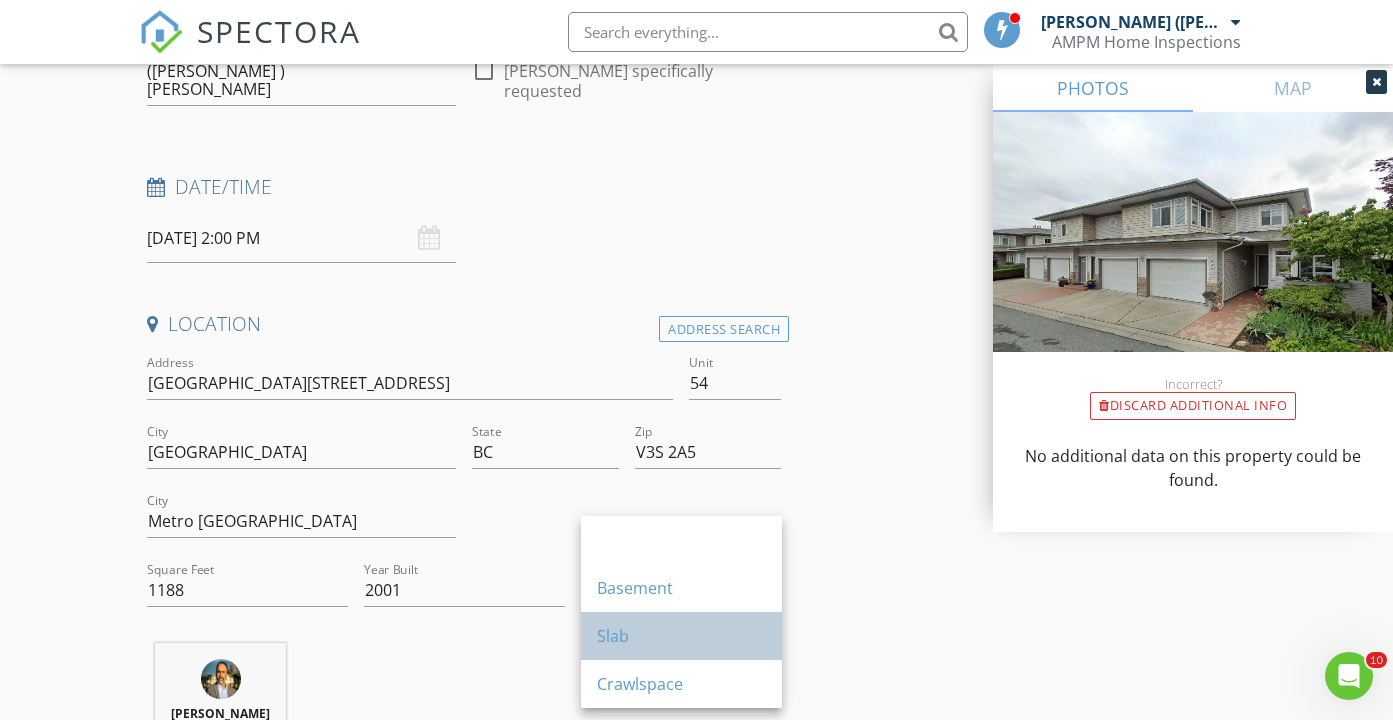 click on "Slab" at bounding box center (681, 636) 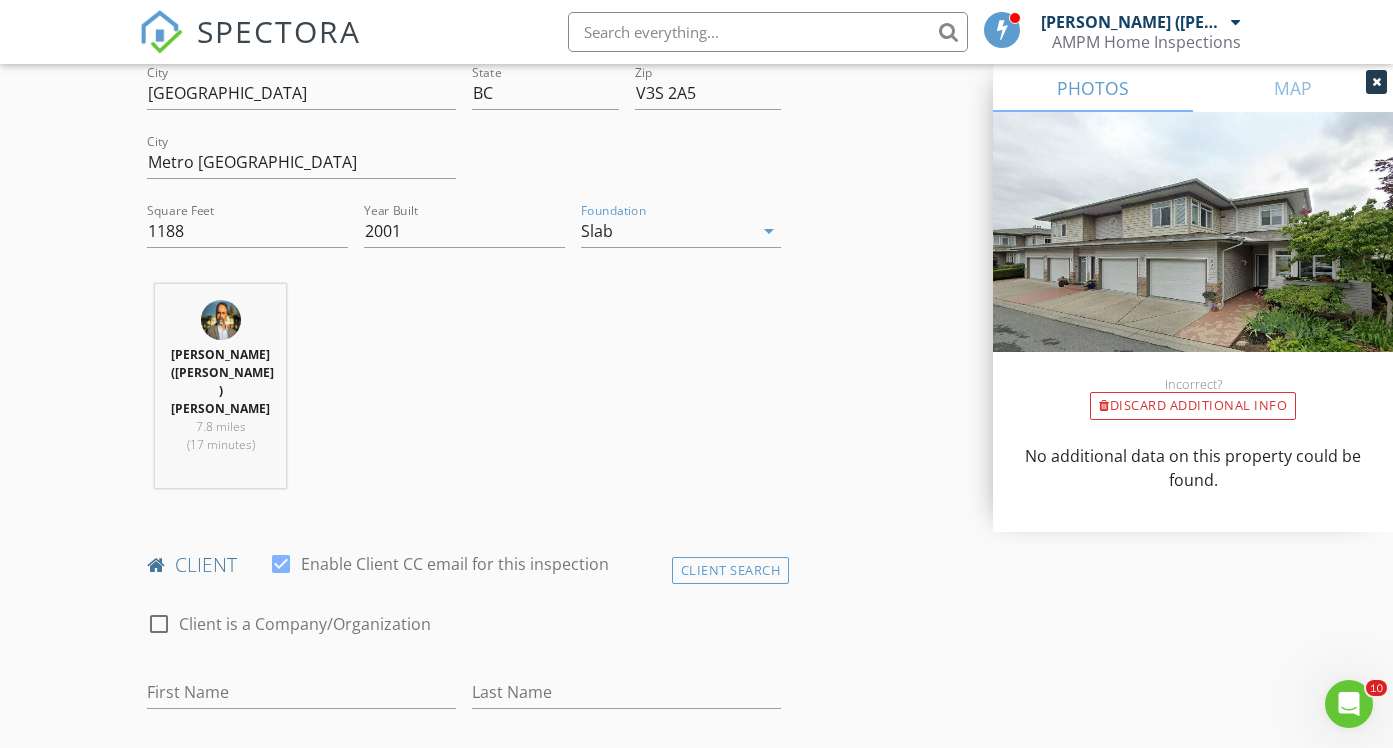 scroll, scrollTop: 783, scrollLeft: 0, axis: vertical 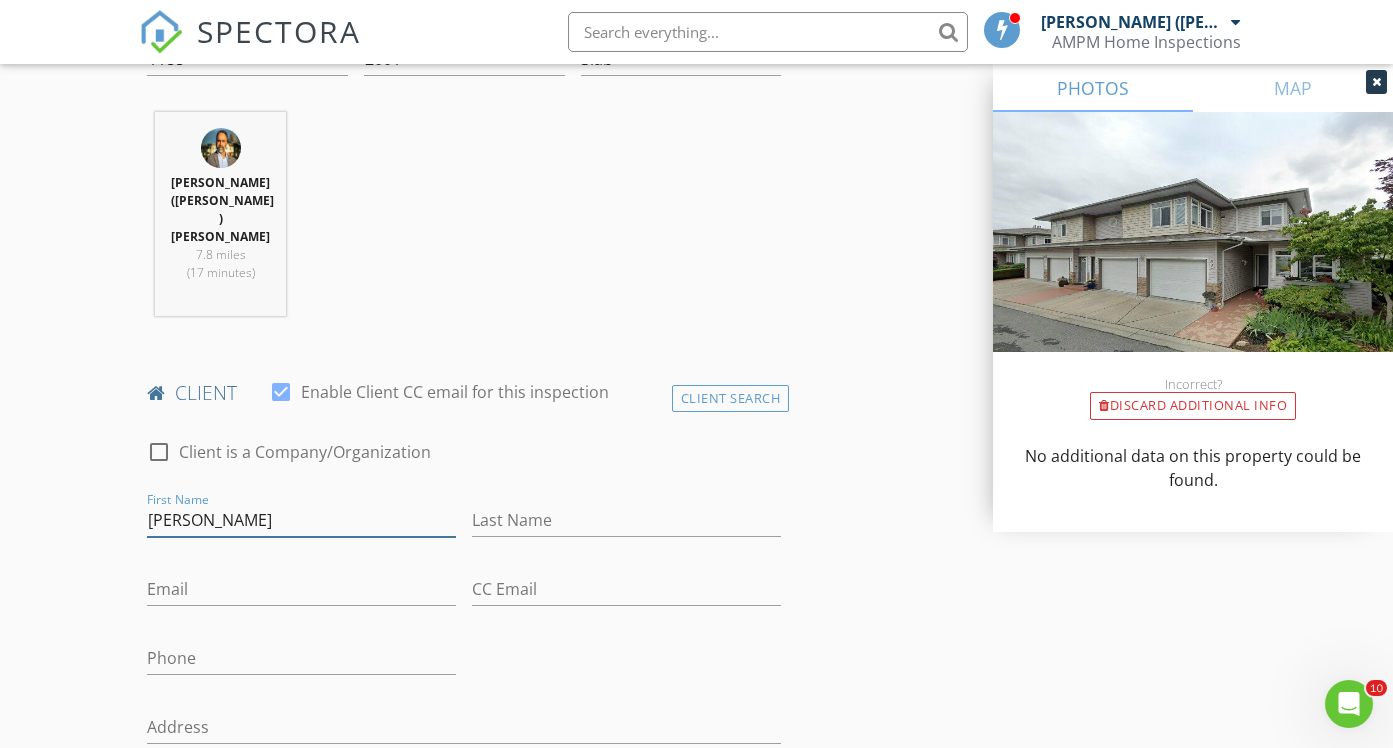 type on "[PERSON_NAME]" 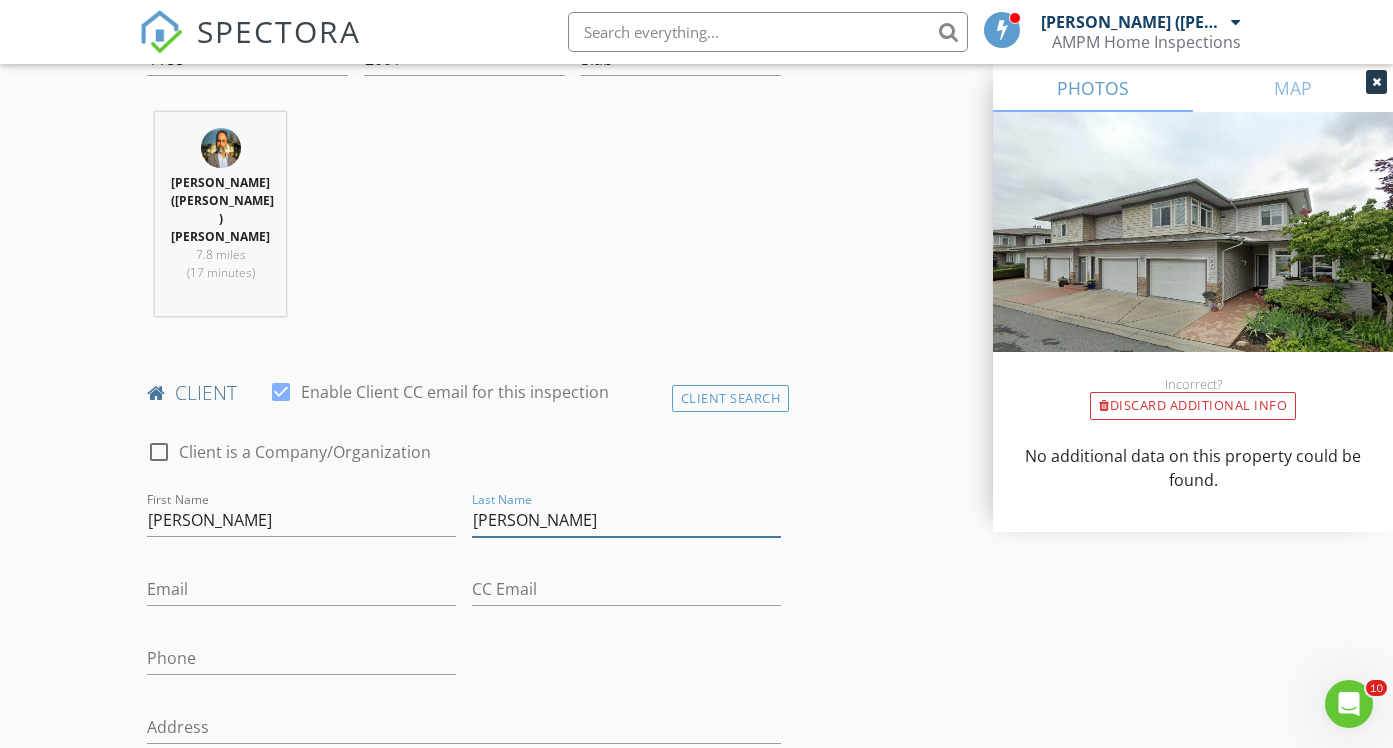 type on "[PERSON_NAME]" 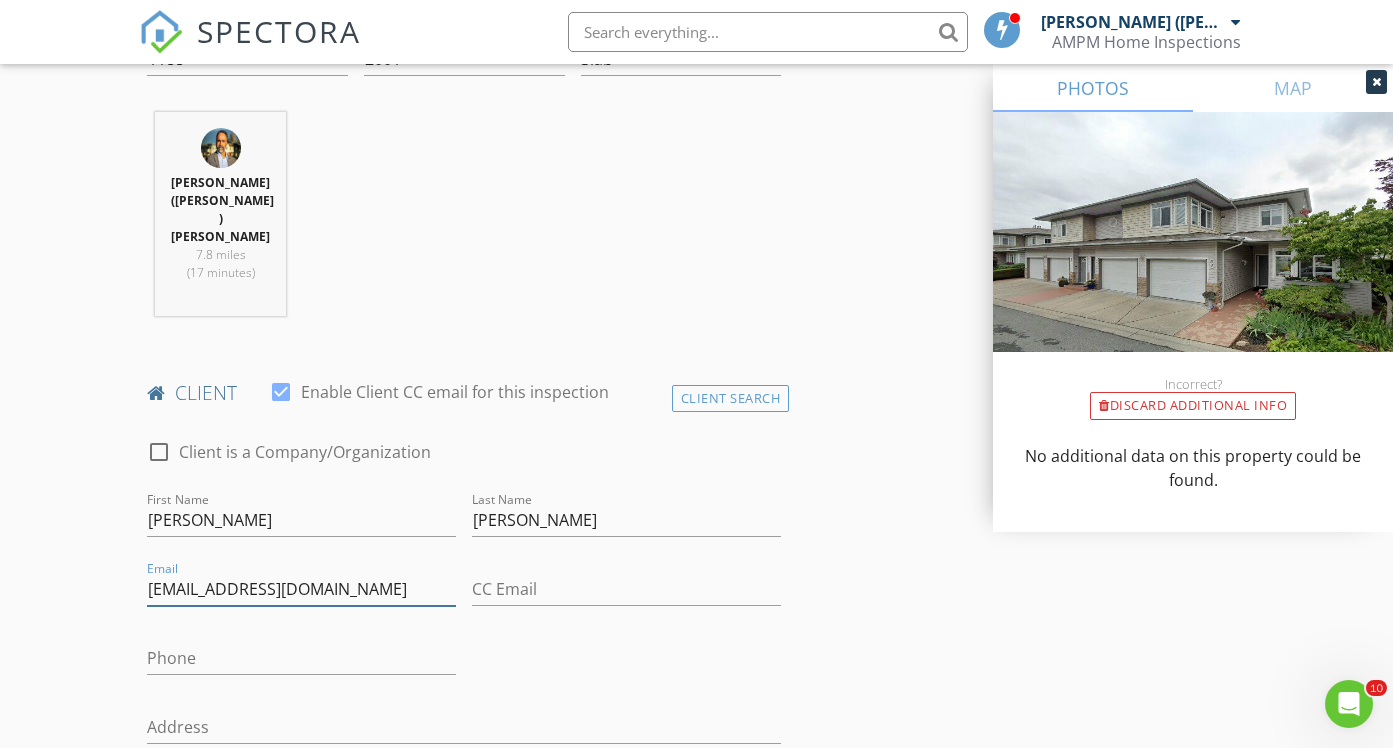 type on "[EMAIL_ADDRESS][DOMAIN_NAME]" 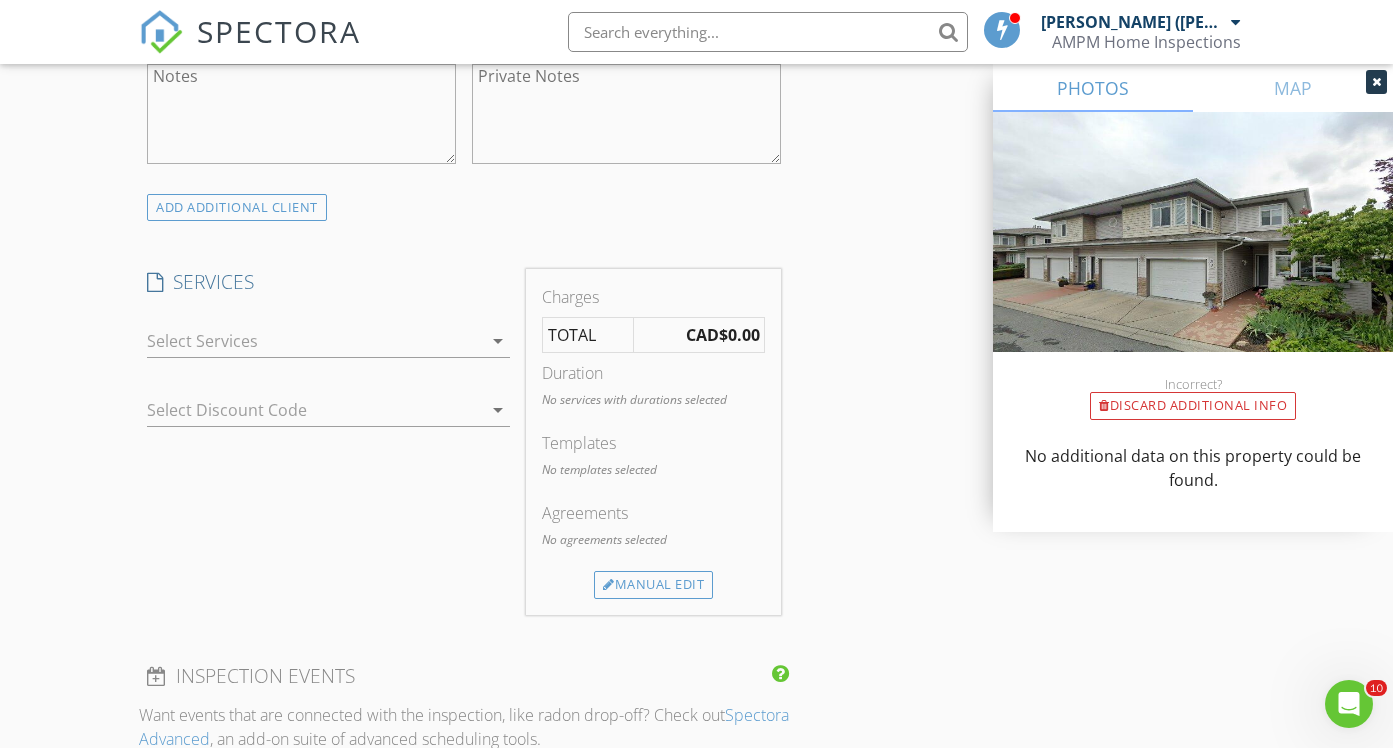 scroll, scrollTop: 1620, scrollLeft: 0, axis: vertical 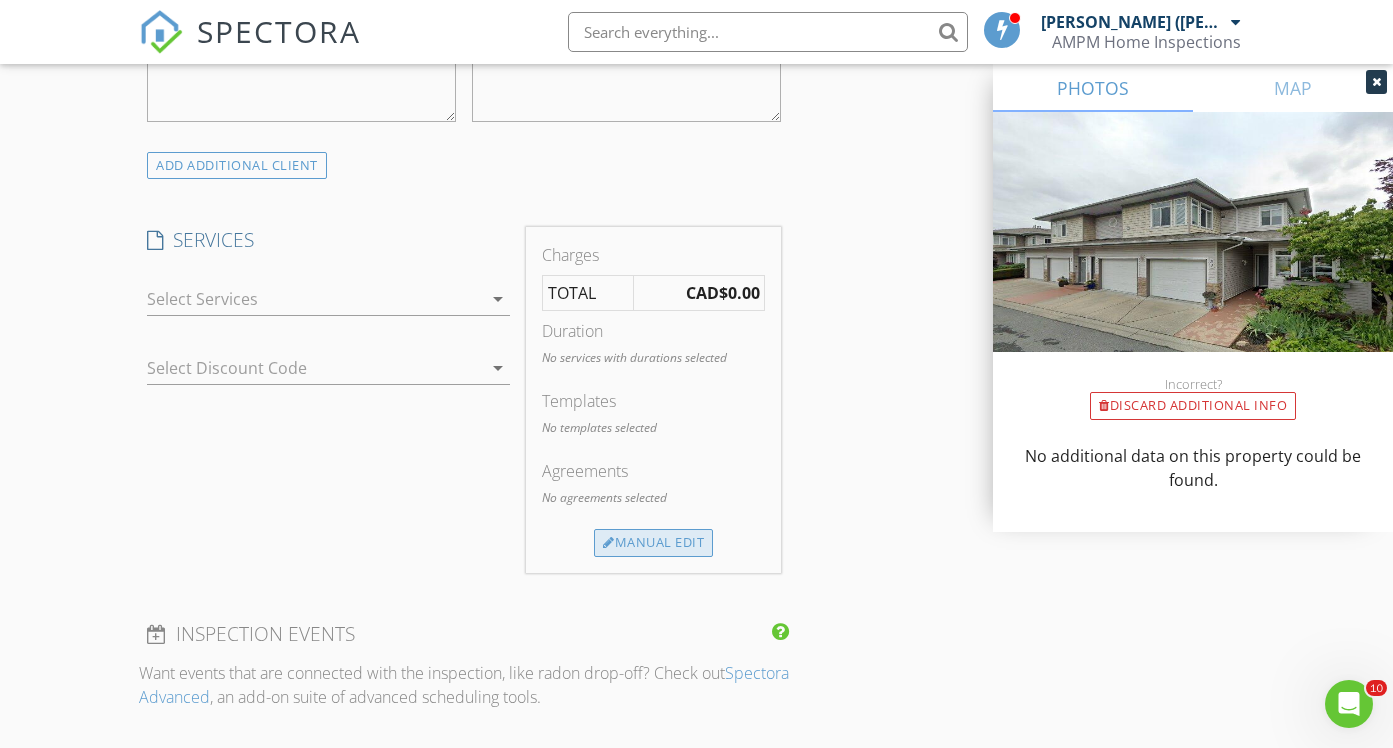 type on "[PHONE_NUMBER]" 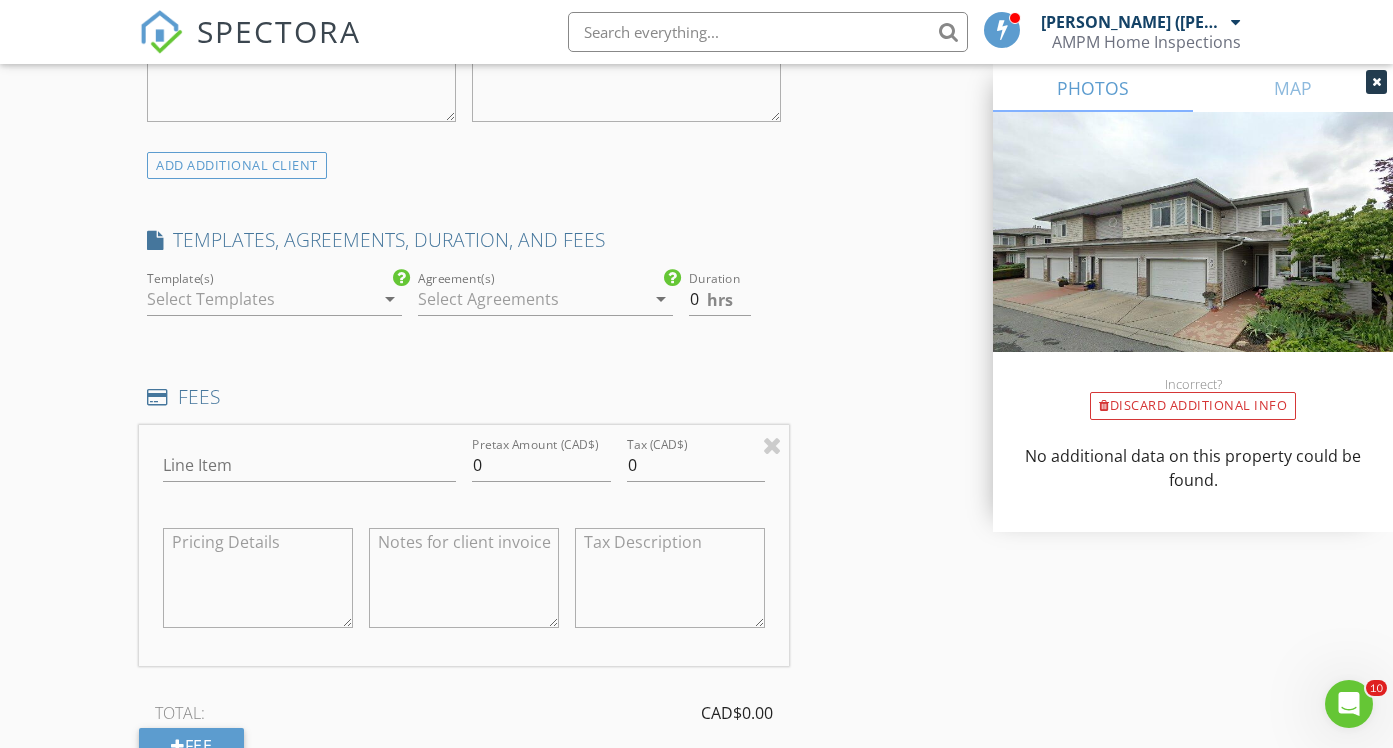 click on "arrow_drop_down" at bounding box center [390, 299] 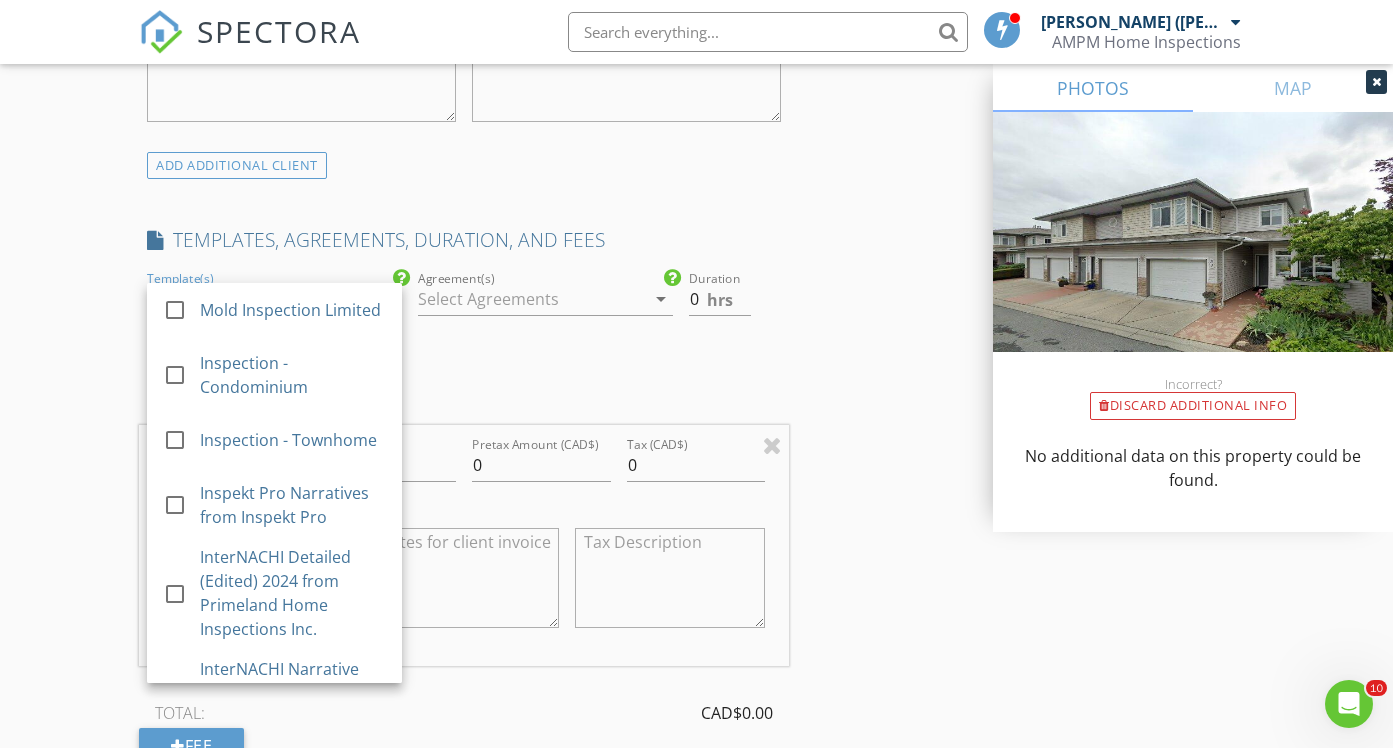 scroll, scrollTop: 552, scrollLeft: 0, axis: vertical 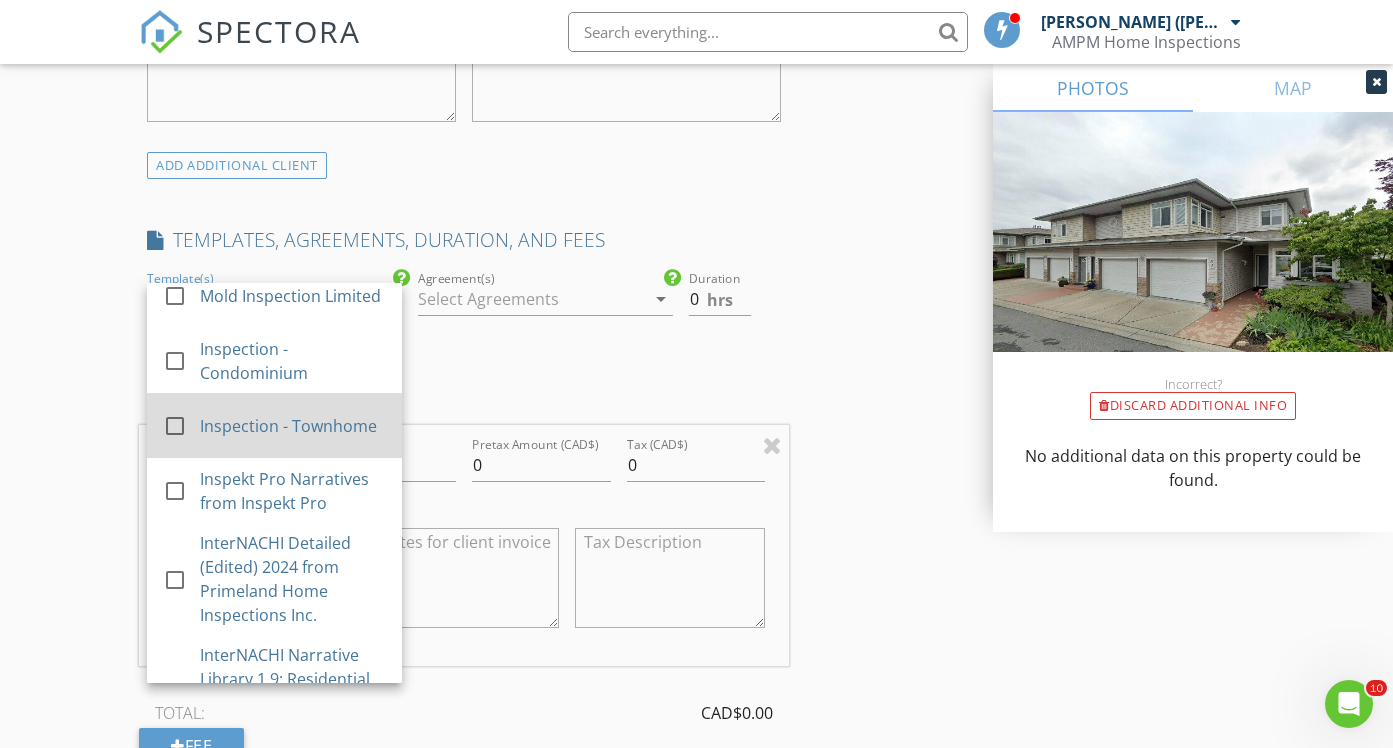 click at bounding box center [175, 426] 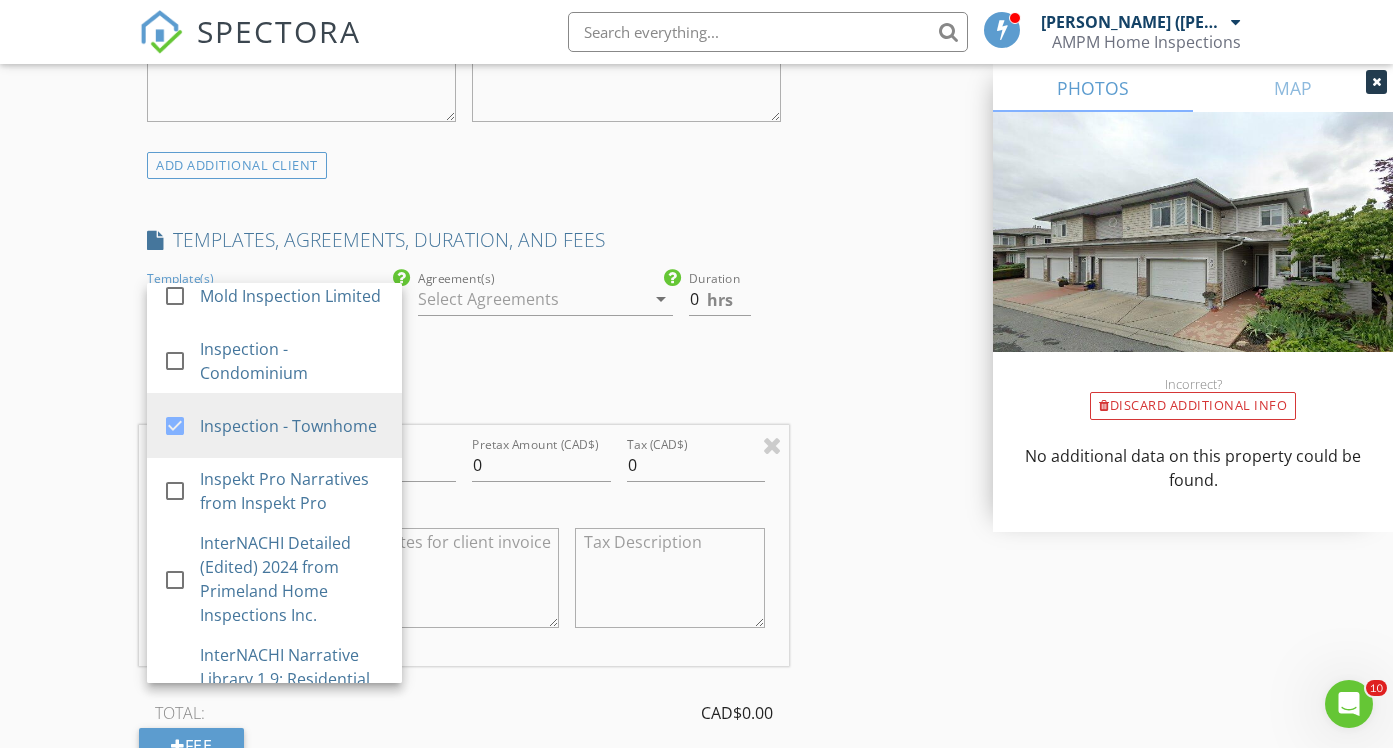 click on "INSPECTOR(S)
check_box   Amanjot (A J ) Singh   PRIMARY   Amanjot (A J ) Singh arrow_drop_down   check_box_outline_blank Amanjot (A J ) Singh specifically requested
Date/Time
07/13/2025 2:00 PM
Location
Address Search       Address 15070 66A Ave   Unit 54   City Surrey   State BC   Zip V3S 2A5   City Metro Vancouver     Square Feet 1188   Year Built 2001   Foundation Slab arrow_drop_down     Amanjot (A J ) Singh     7.8 miles     (17 minutes)
client
check_box Enable Client CC email for this inspection   Client Search     check_box_outline_blank Client is a Company/Organization     First Name Sukhwant Singh   Last Name Kooner   Email sukhkooner1967@gmail.com   CC Email   Phone 604-830-4107   Address   City   State   Zip       Notes   Private Notes
ADD ADDITIONAL client
SERVICES" at bounding box center [464, 372] 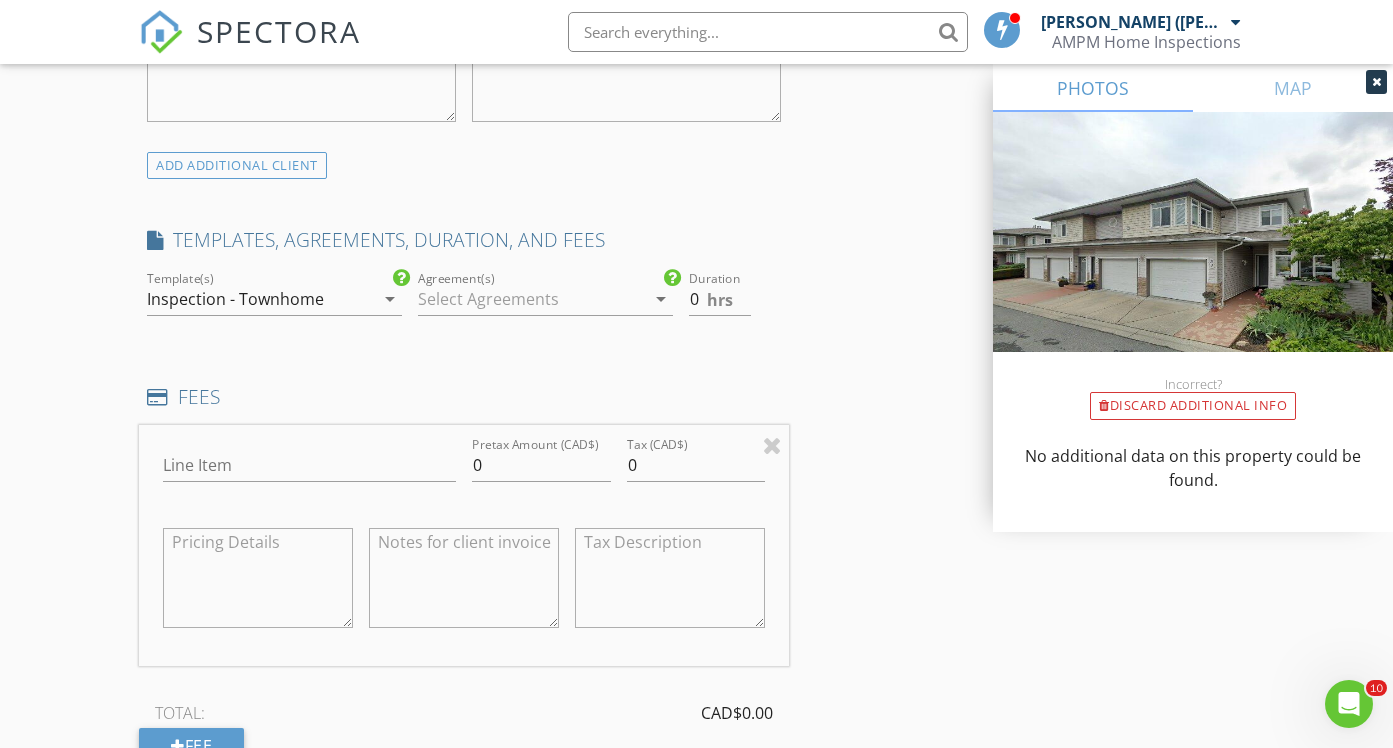 click on "arrow_drop_down" at bounding box center (661, 299) 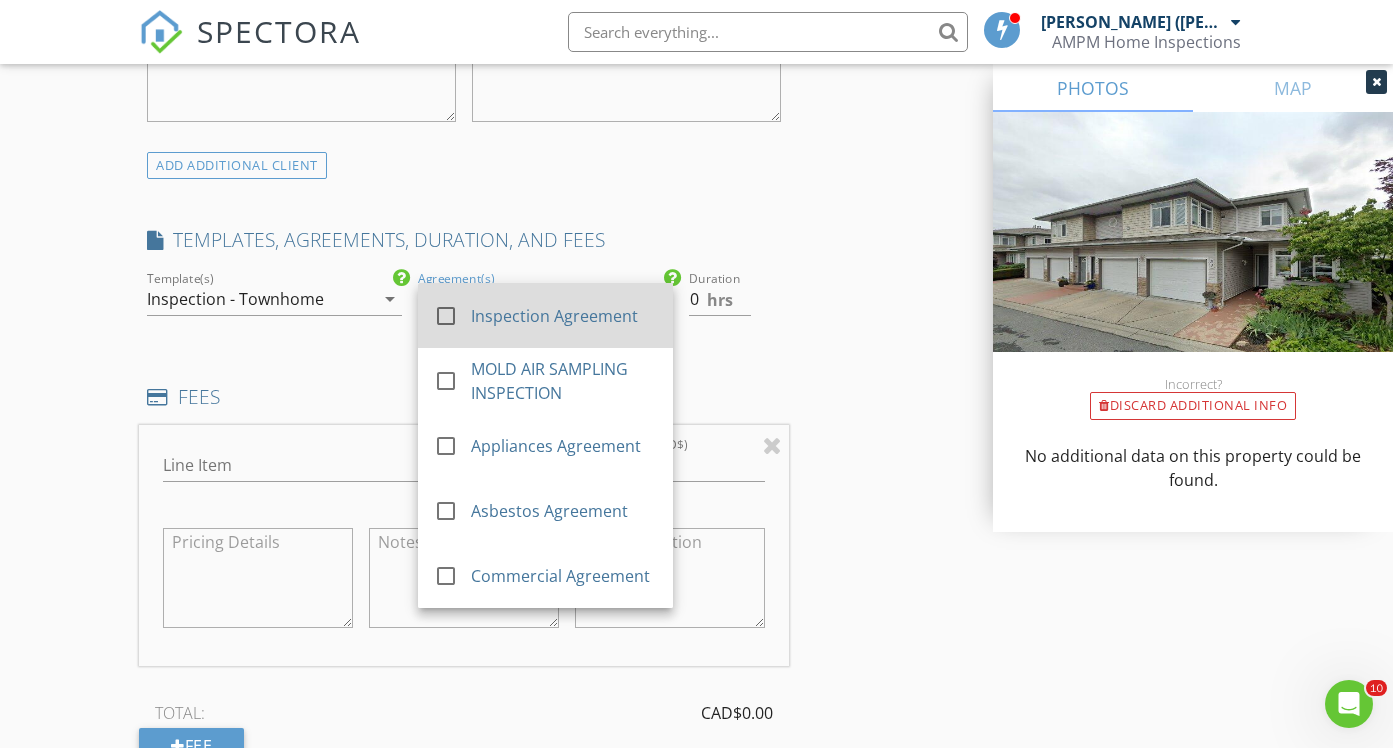 click at bounding box center (446, 316) 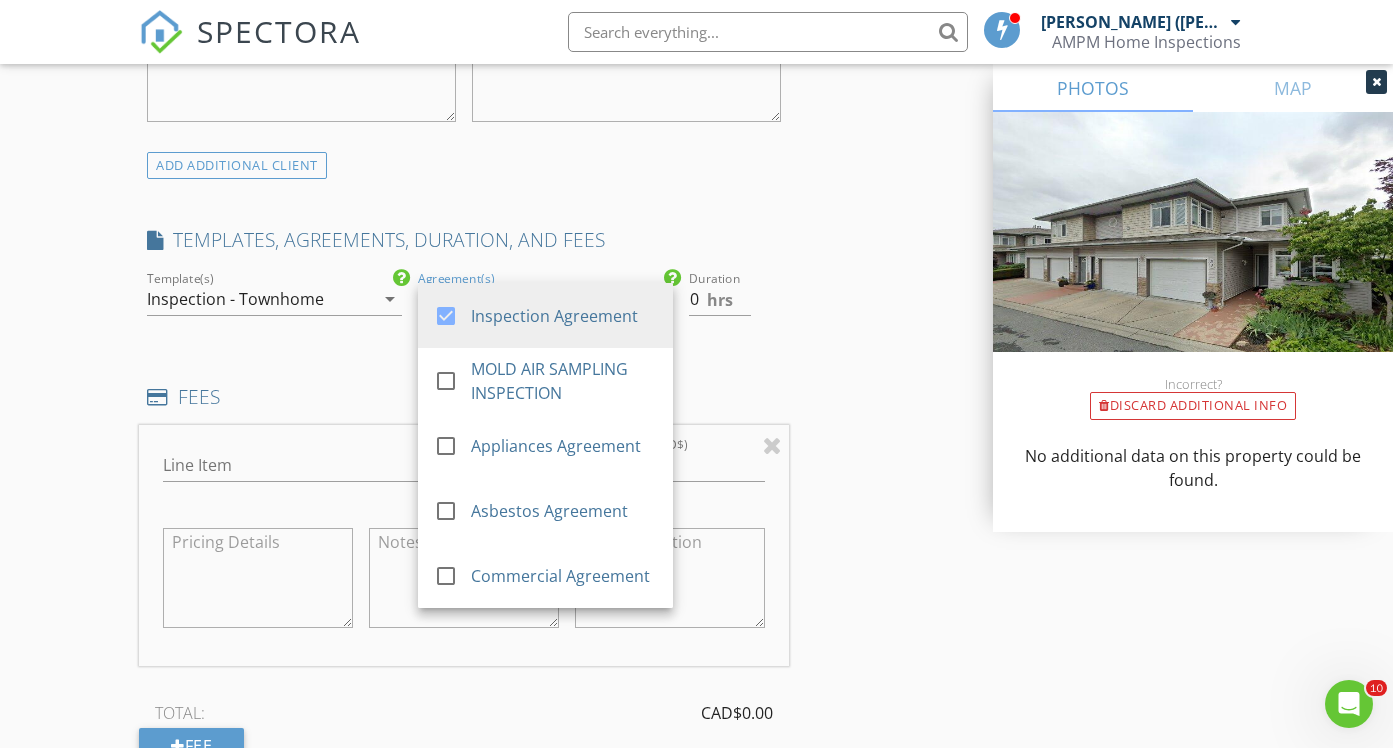click on "INSPECTOR(S)
check_box   Amanjot (A J ) Singh   PRIMARY   Amanjot (A J ) Singh arrow_drop_down   check_box_outline_blank Amanjot (A J ) Singh specifically requested
Date/Time
07/13/2025 2:00 PM
Location
Address Search       Address 15070 66A Ave   Unit 54   City Surrey   State BC   Zip V3S 2A5   City Metro Vancouver     Square Feet 1188   Year Built 2001   Foundation Slab arrow_drop_down     Amanjot (A J ) Singh     7.8 miles     (17 minutes)
client
check_box Enable Client CC email for this inspection   Client Search     check_box_outline_blank Client is a Company/Organization     First Name Sukhwant Singh   Last Name Kooner   Email sukhkooner1967@gmail.com   CC Email   Phone 604-830-4107   Address   City   State   Zip       Notes   Private Notes
ADD ADDITIONAL client
SERVICES" at bounding box center (464, 372) 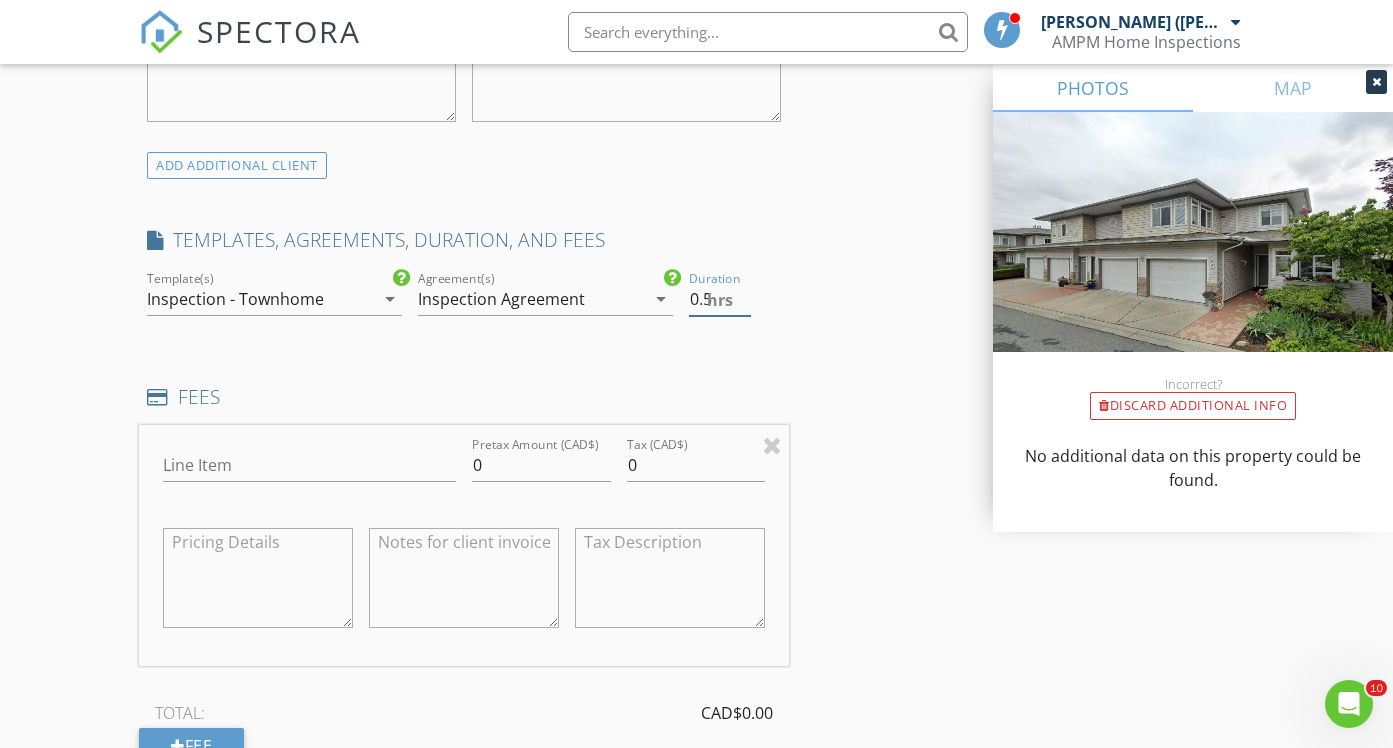 click on "0.5" at bounding box center (720, 299) 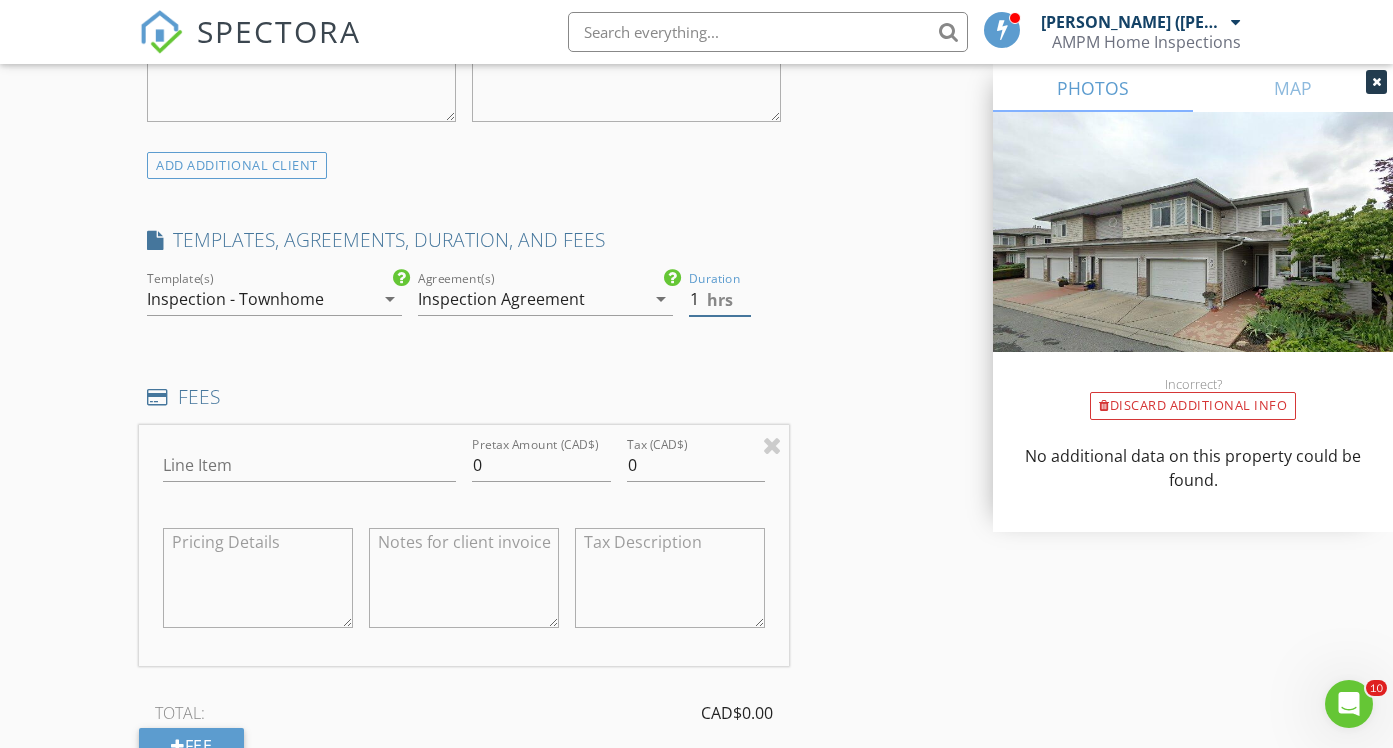 click on "1" at bounding box center [720, 299] 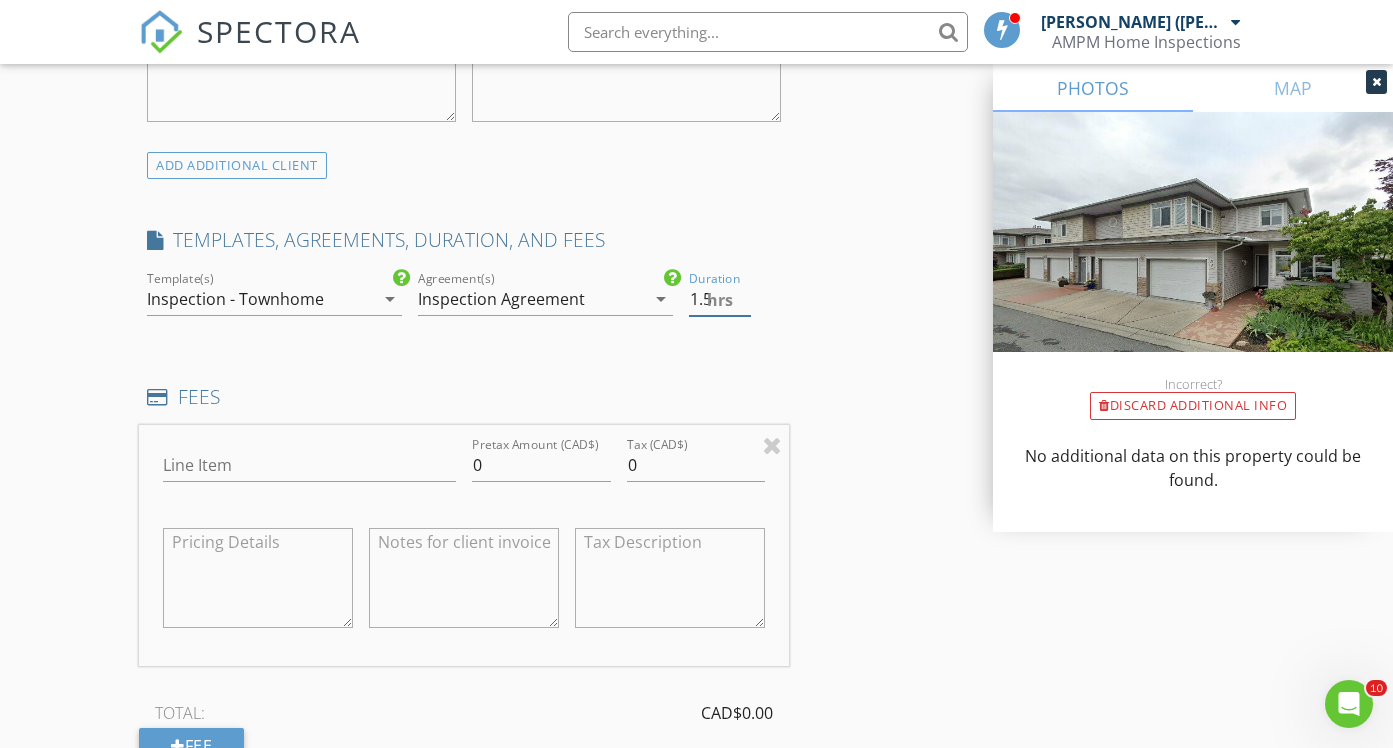 click on "1.5" at bounding box center [720, 299] 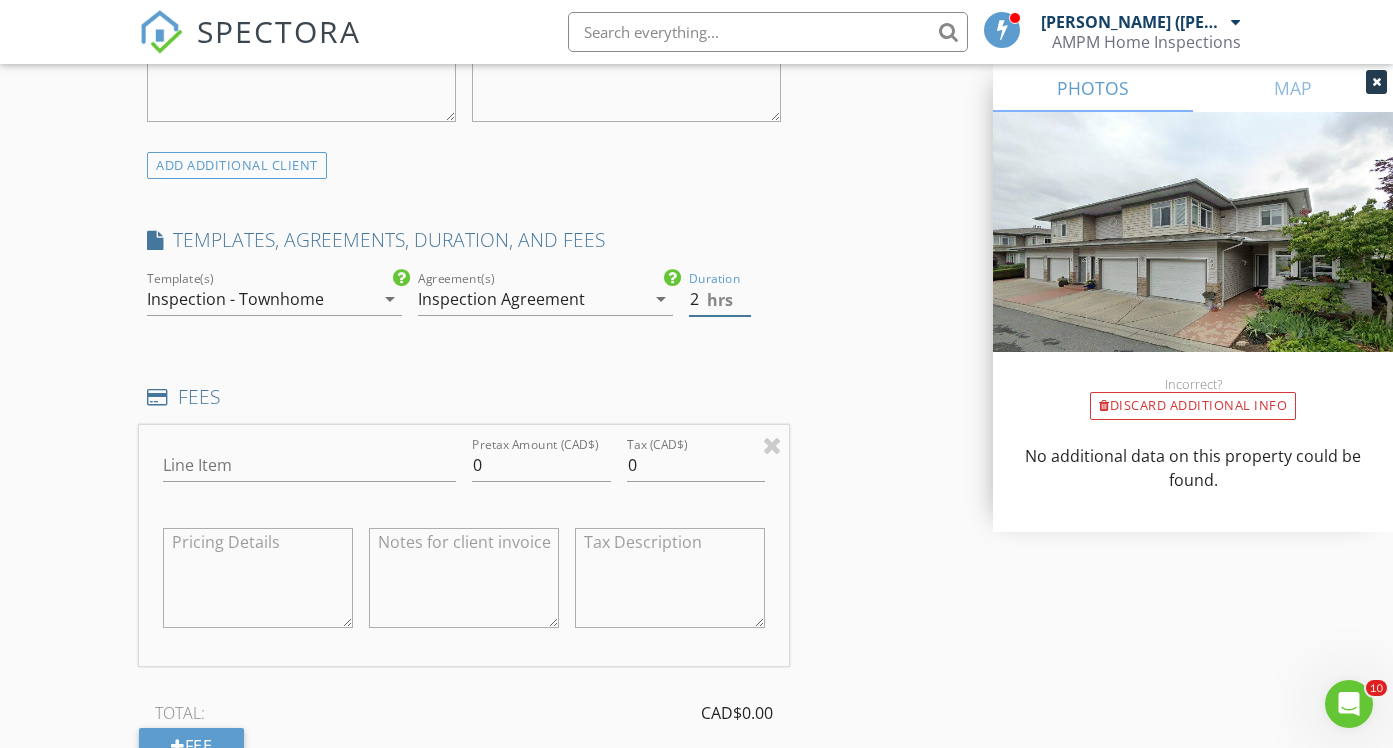 click on "2" at bounding box center [720, 299] 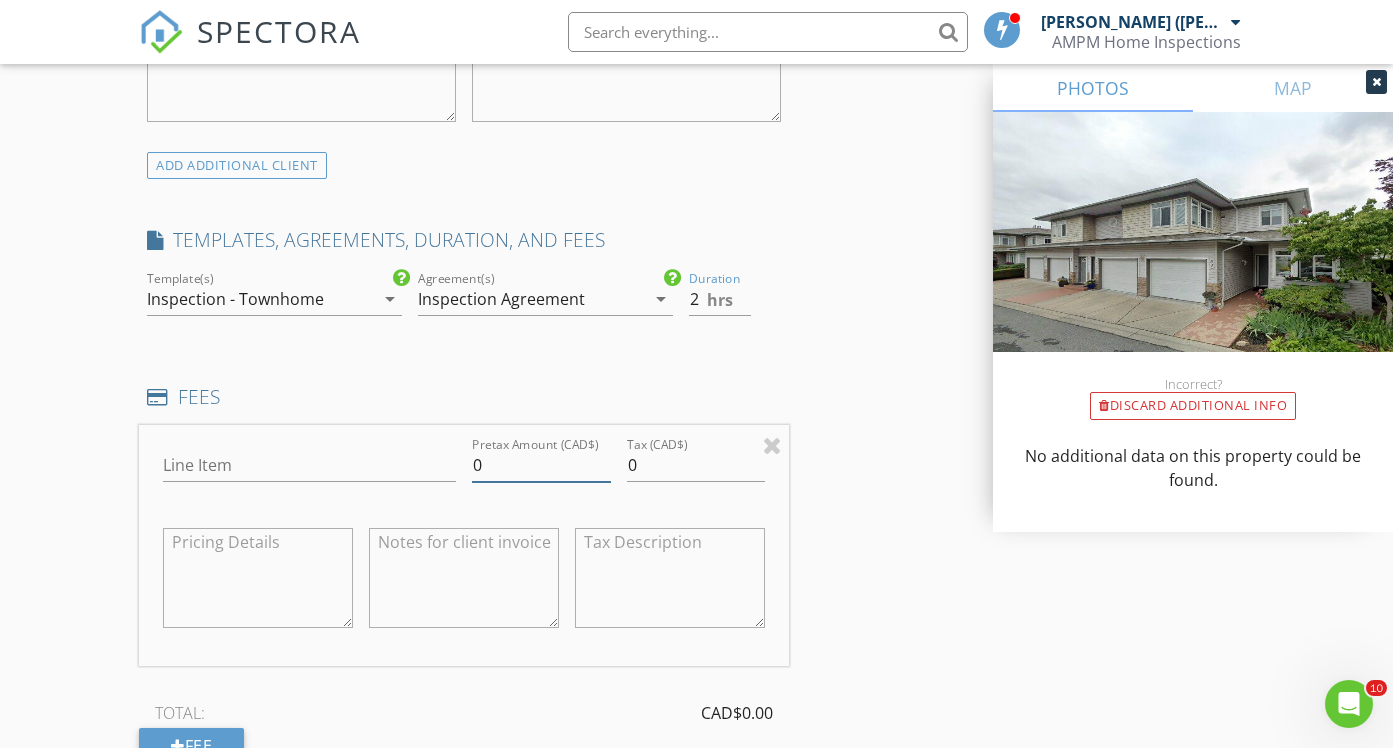 click on "0" at bounding box center [541, 465] 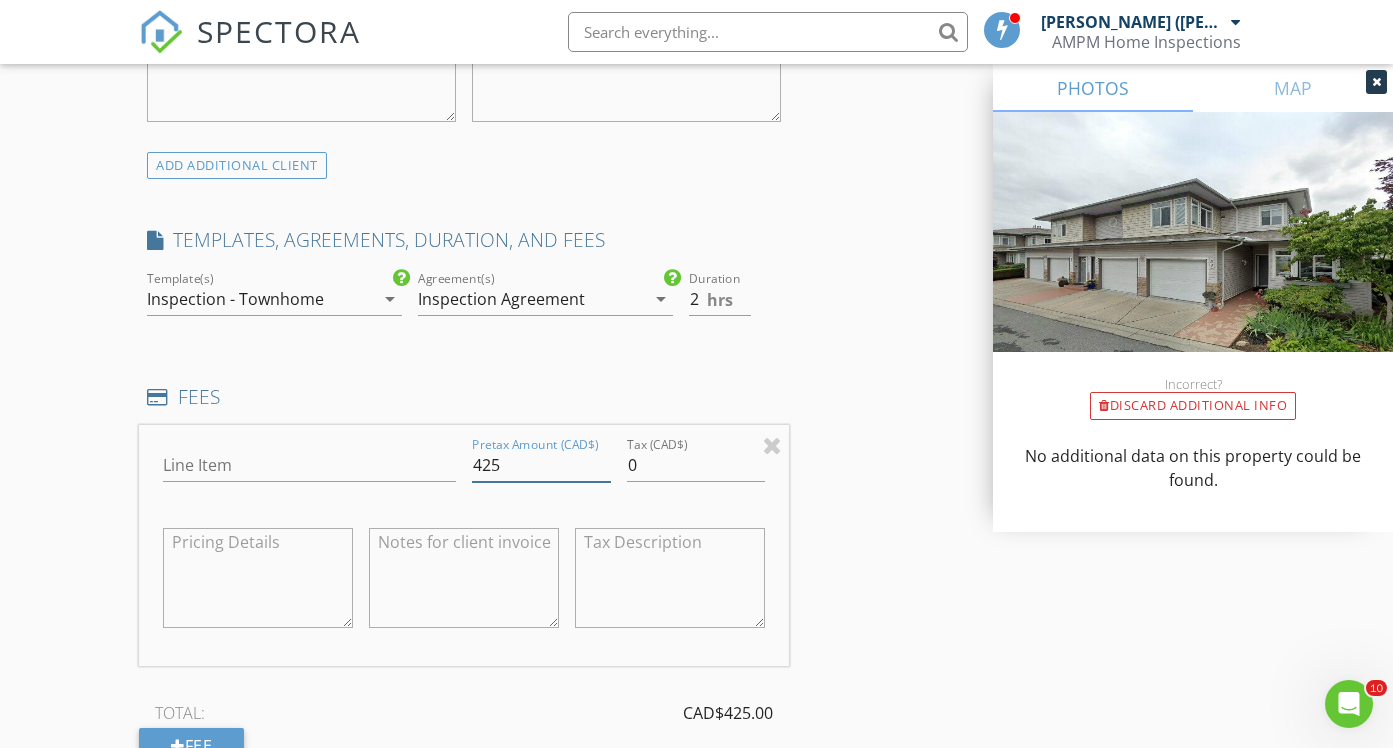 type on "425" 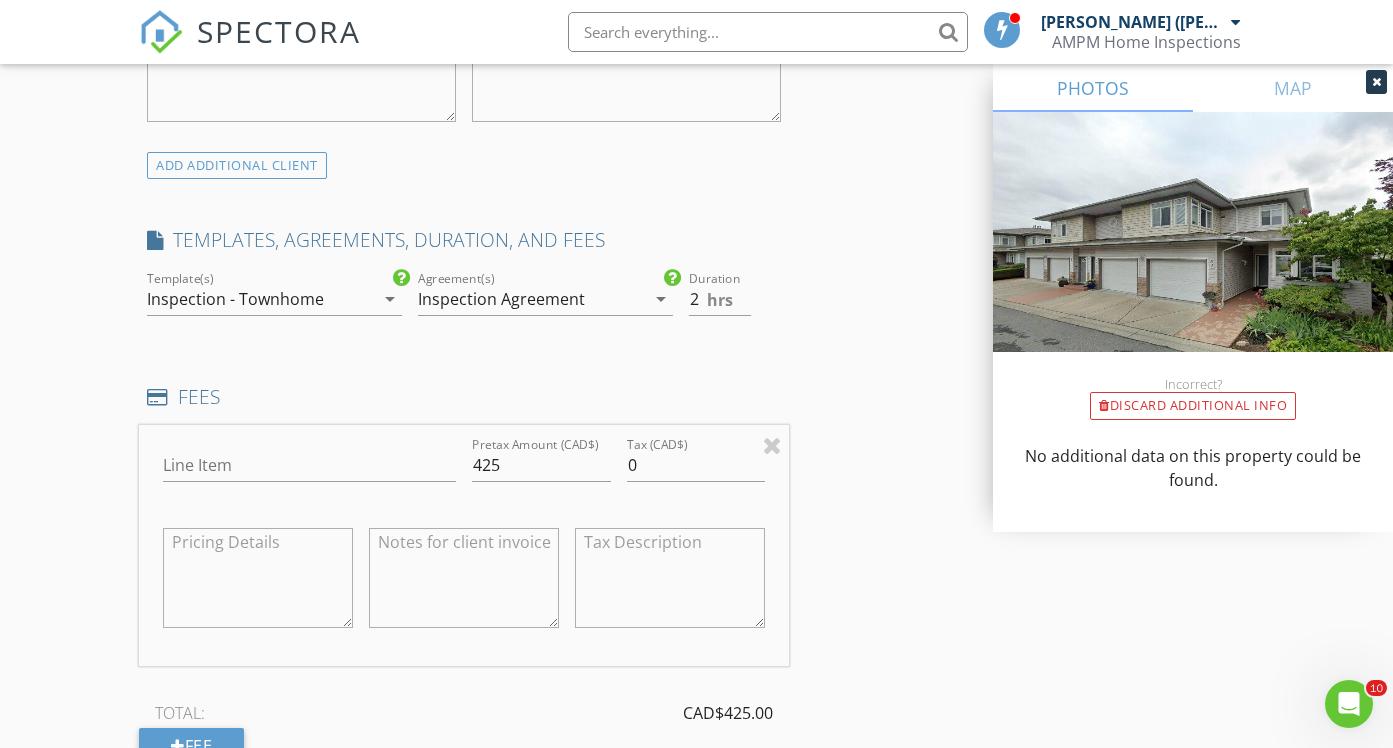click on "INSPECTOR(S)
check_box   Amanjot (A J ) Singh   PRIMARY   Amanjot (A J ) Singh arrow_drop_down   check_box_outline_blank Amanjot (A J ) Singh specifically requested
Date/Time
07/13/2025 2:00 PM
Location
Address Search       Address 15070 66A Ave   Unit 54   City Surrey   State BC   Zip V3S 2A5   City Metro Vancouver     Square Feet 1188   Year Built 2001   Foundation Slab arrow_drop_down     Amanjot (A J ) Singh     7.8 miles     (17 minutes)
client
check_box Enable Client CC email for this inspection   Client Search     check_box_outline_blank Client is a Company/Organization     First Name Sukhwant Singh   Last Name Kooner   Email sukhkooner1967@gmail.com   CC Email   Phone 604-830-4107   Address   City   State   Zip       Notes   Private Notes
ADD ADDITIONAL client
check_box_outline_blank   Condo" at bounding box center (696, 431) 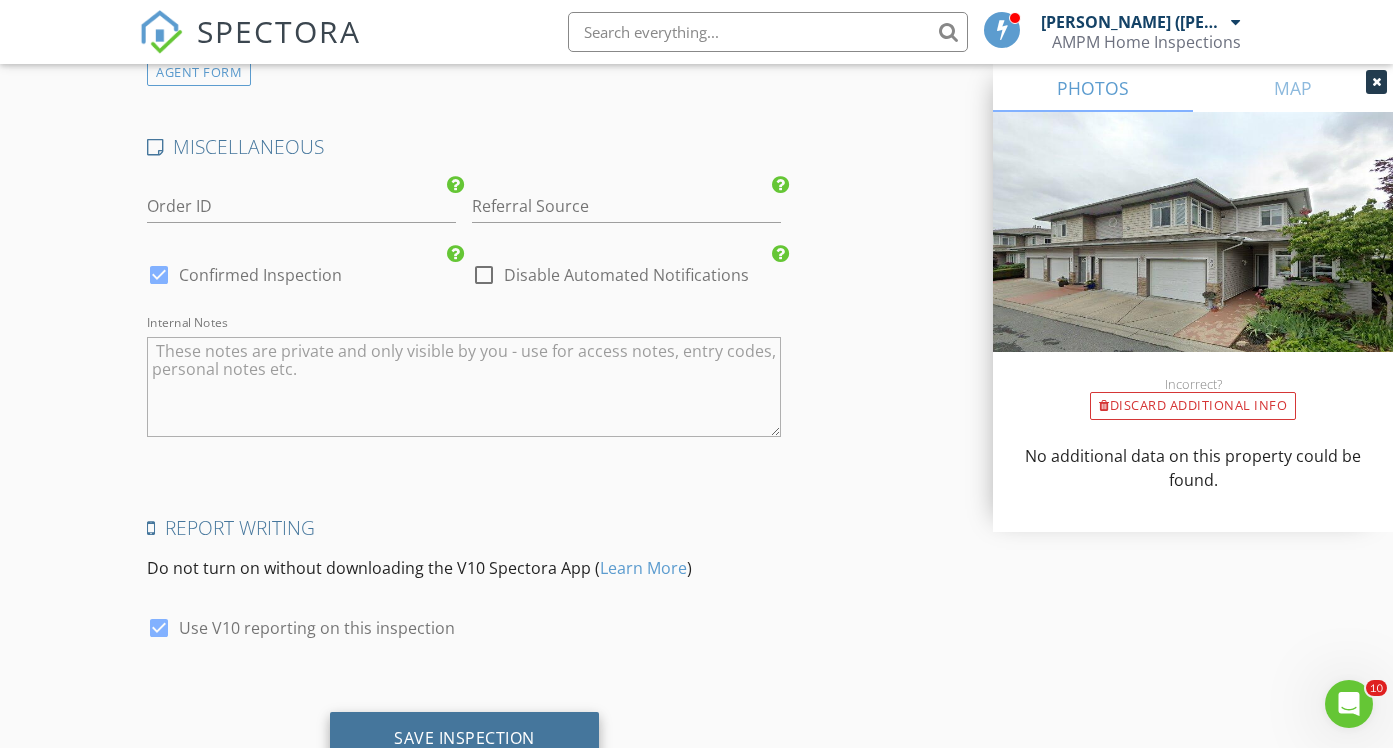 scroll, scrollTop: 3089, scrollLeft: 0, axis: vertical 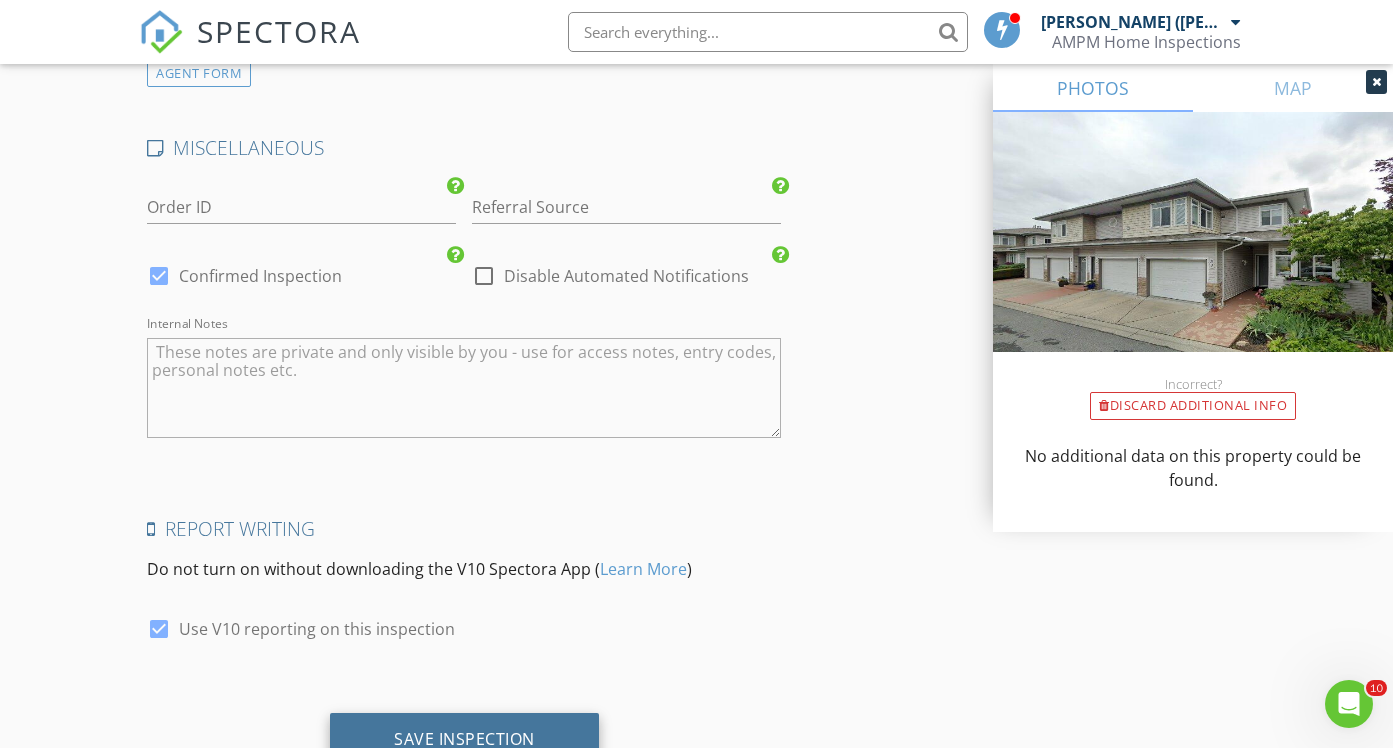 click on "Save Inspection" at bounding box center [464, 739] 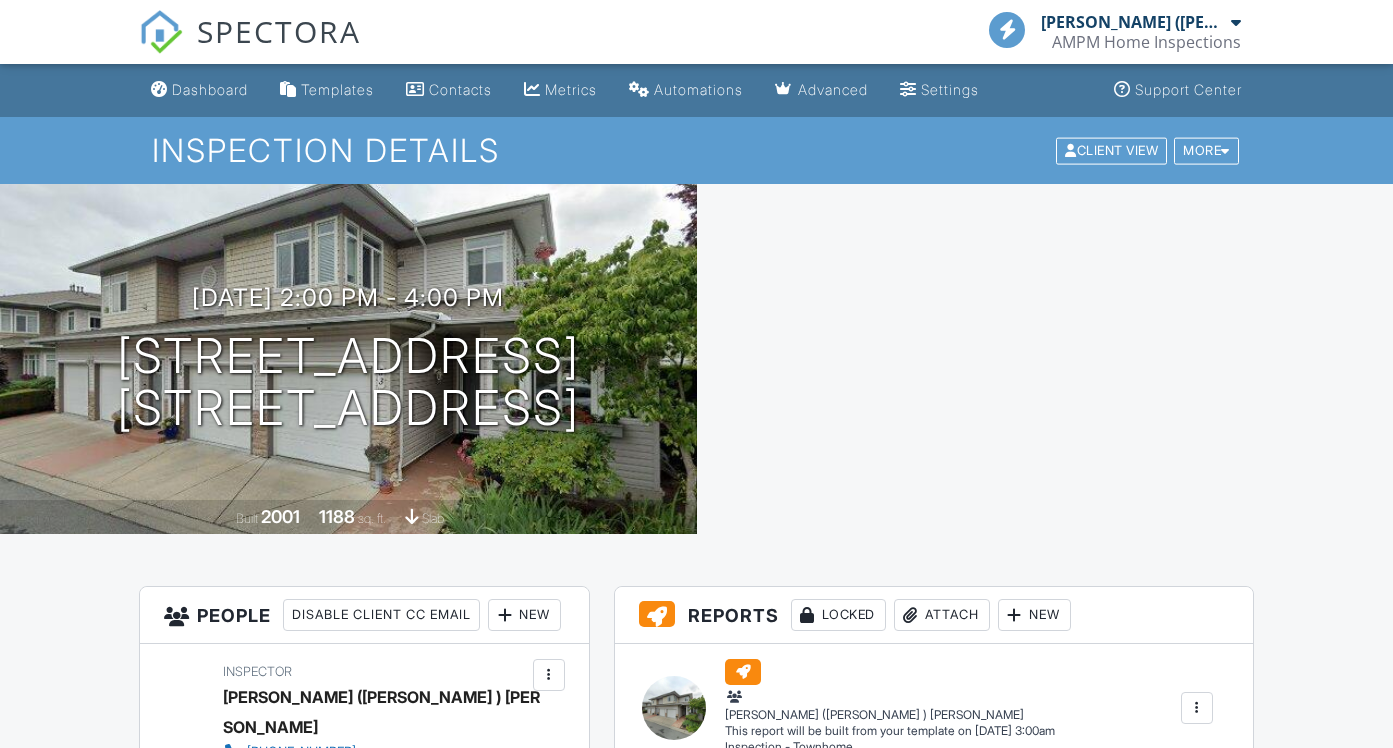 scroll, scrollTop: 0, scrollLeft: 0, axis: both 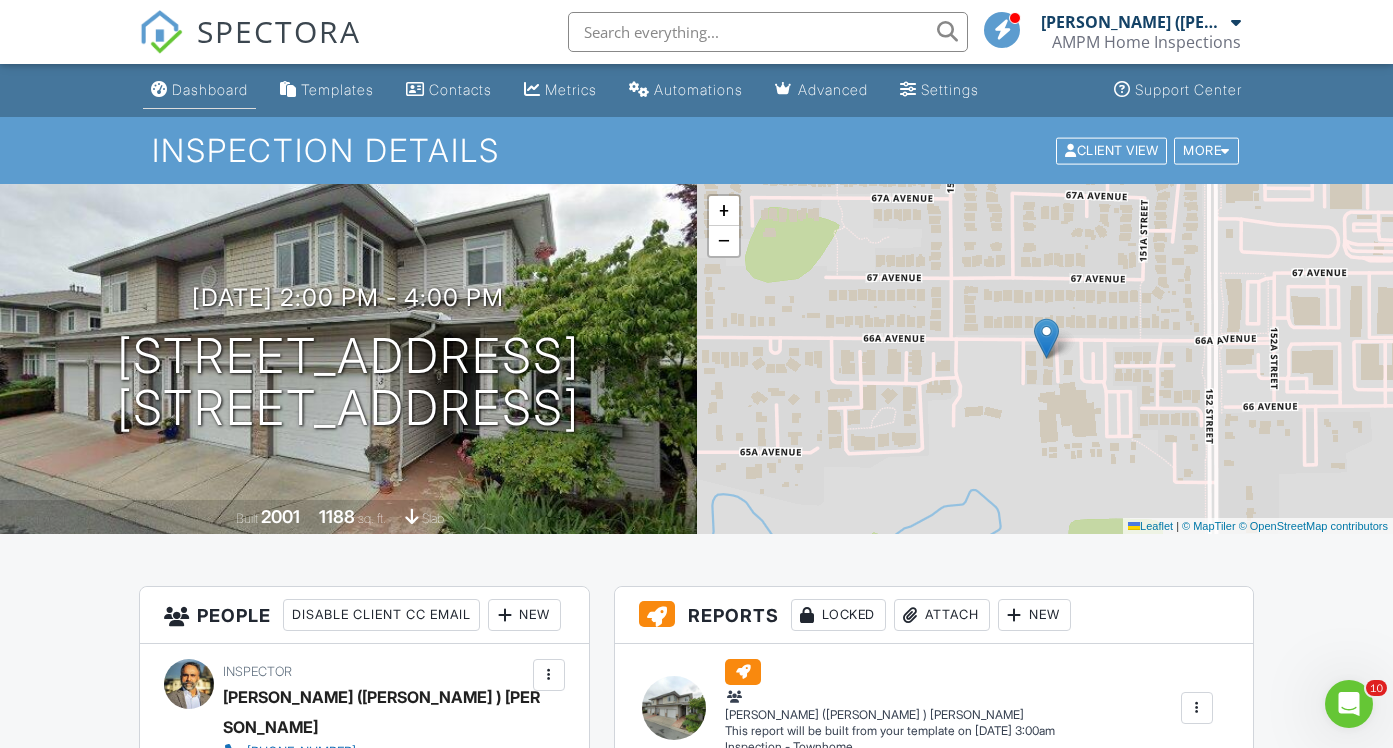 click on "Dashboard" at bounding box center [210, 89] 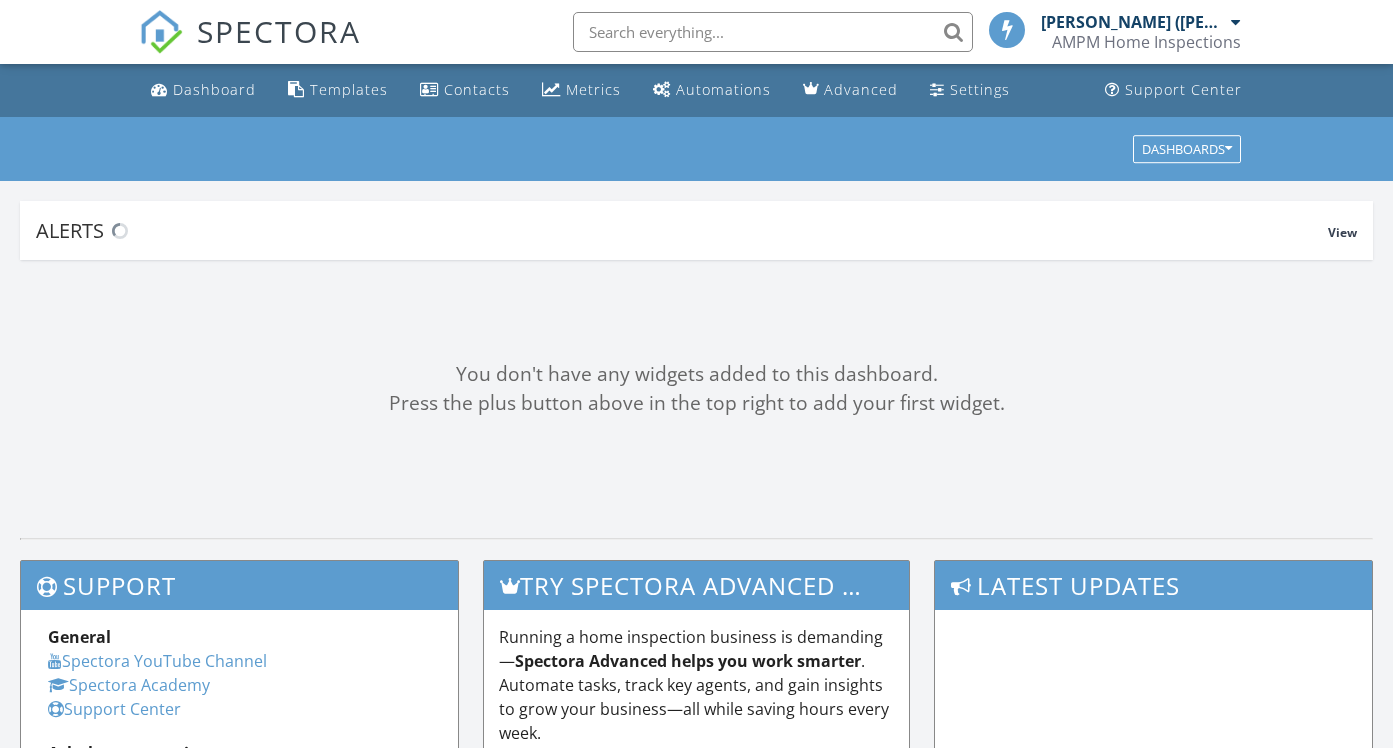 scroll, scrollTop: 0, scrollLeft: 0, axis: both 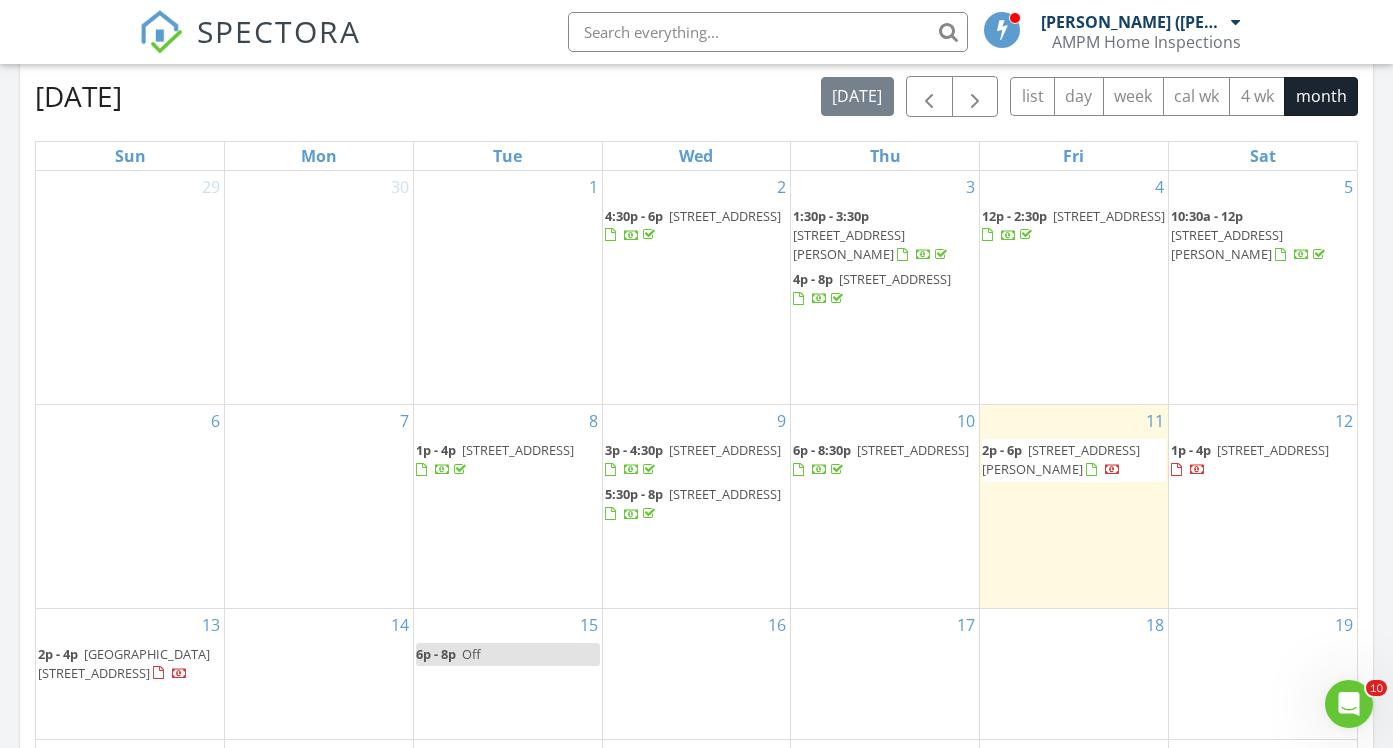 click on "10
6p - 8:30p
8632 Margate Pl, Surrey V3S 5B3" at bounding box center [885, 506] 